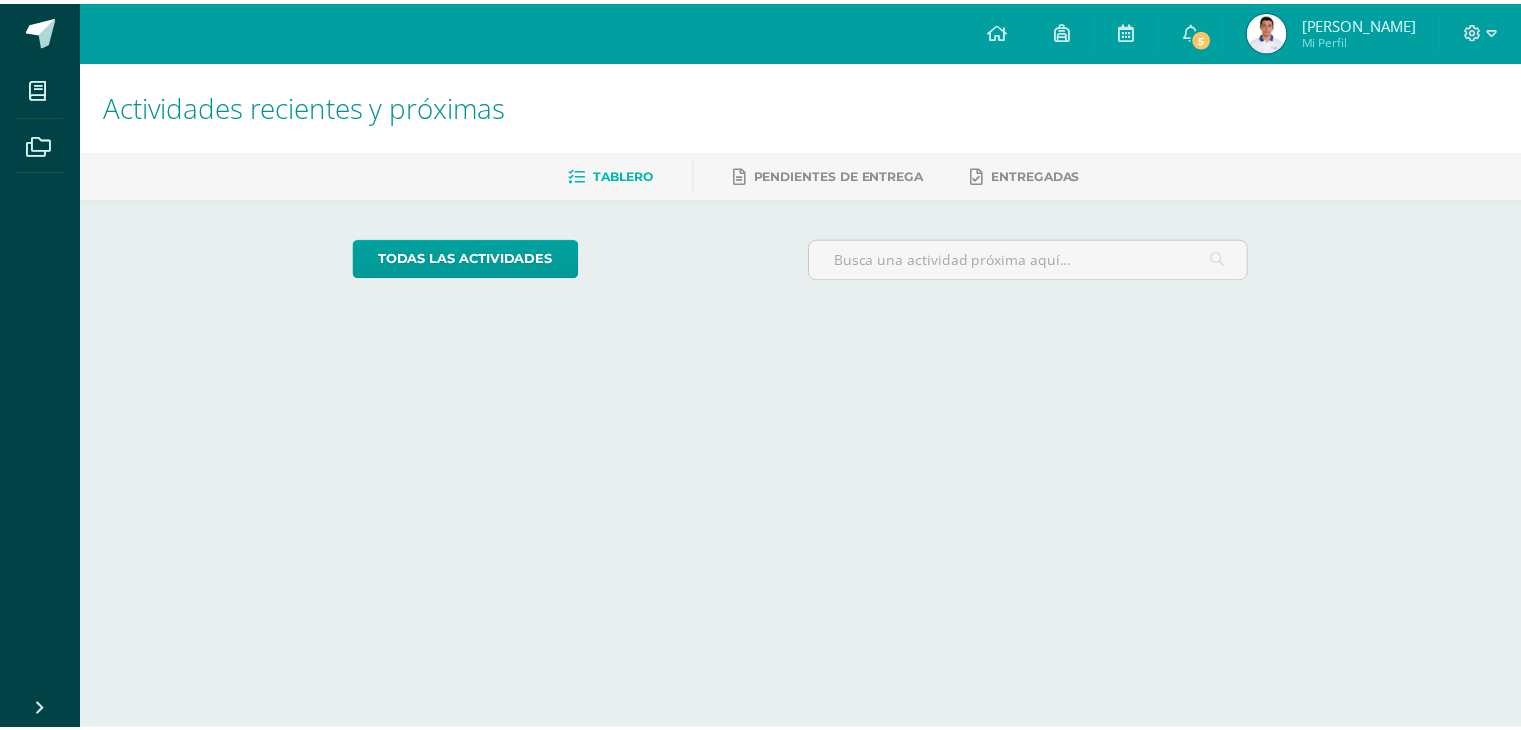 scroll, scrollTop: 0, scrollLeft: 0, axis: both 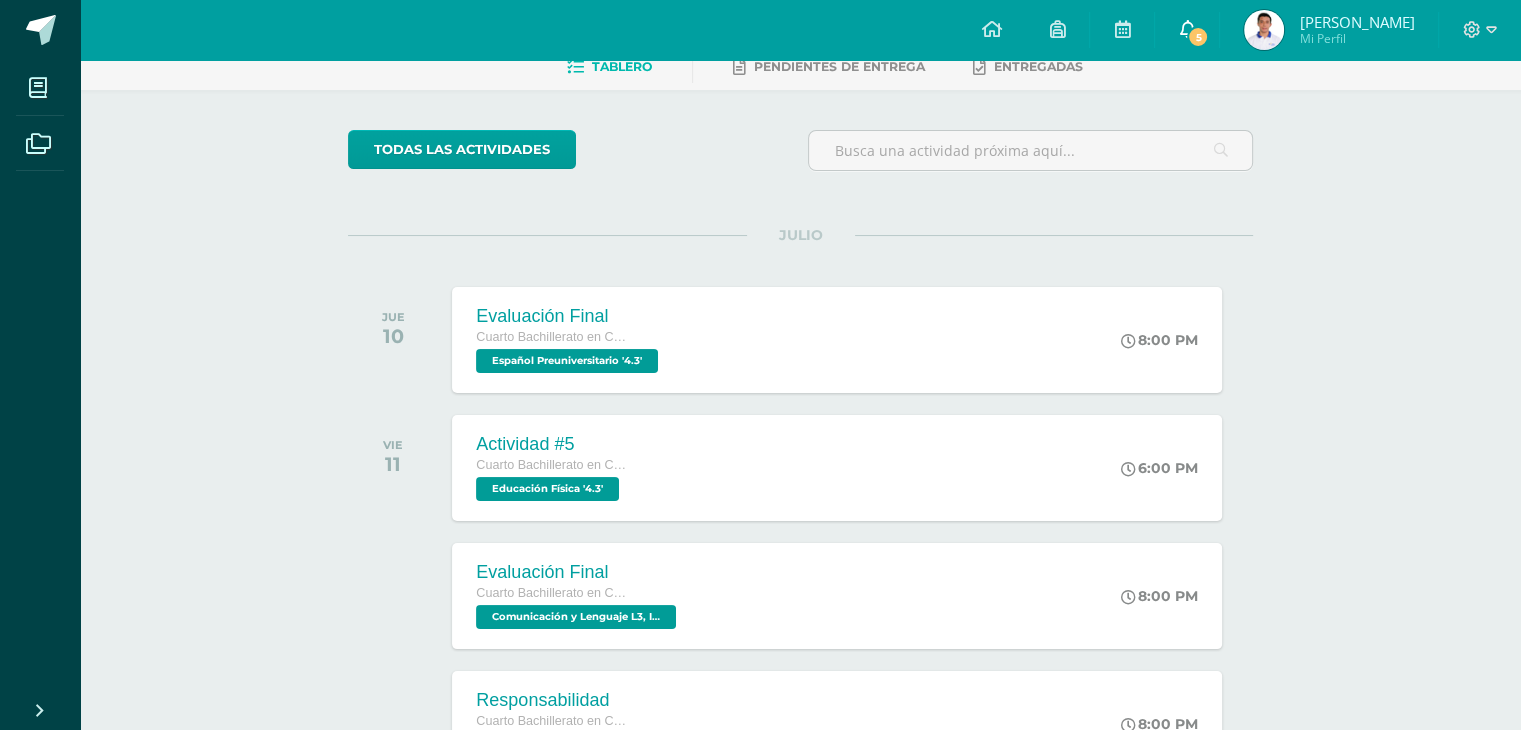 click on "5" at bounding box center (1198, 37) 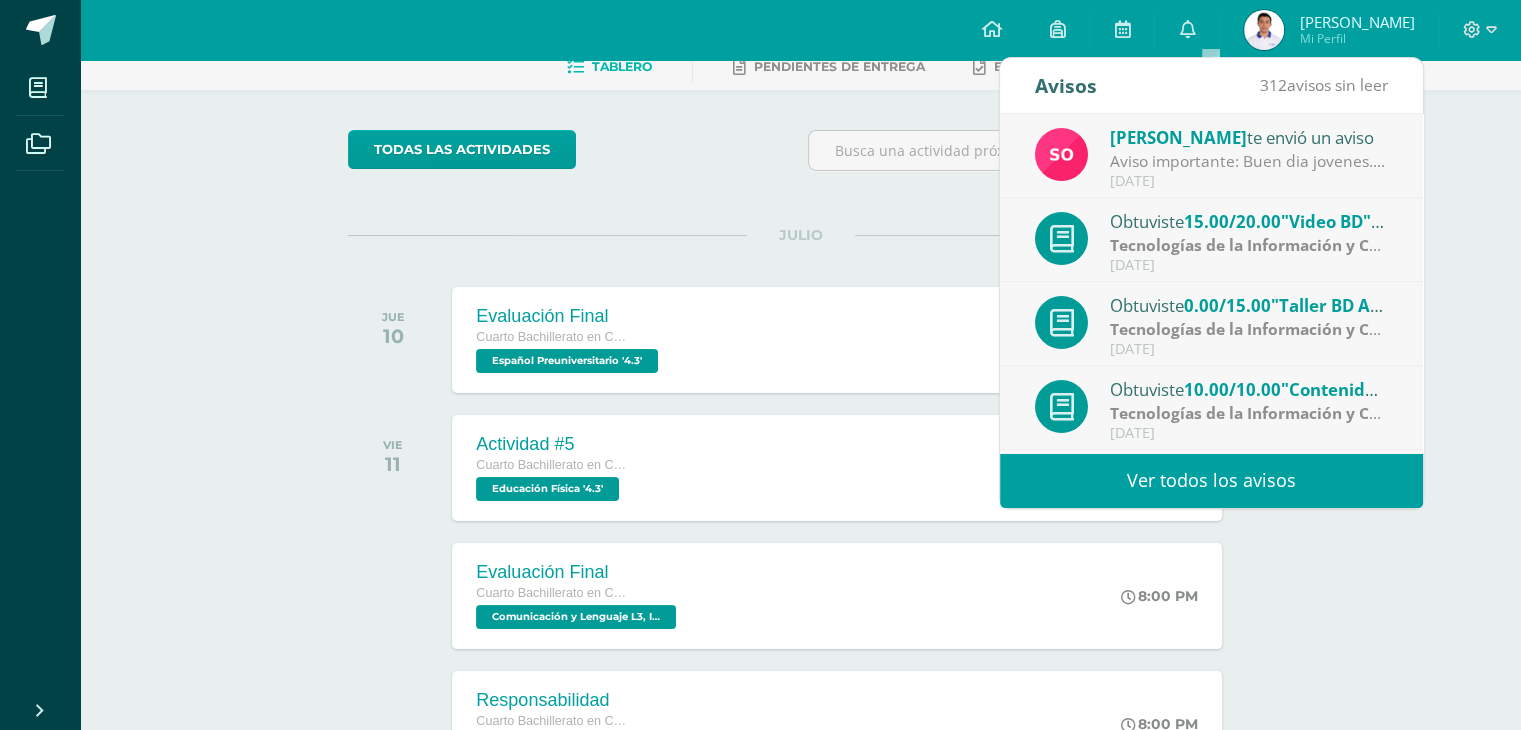 click on "Aviso importante:
Buen dia jovenes. Espero se encuentren bien.
A todos los estudiantes se les notifica pasar a sala de maestros a recoges sus libros y cuadernos pendiente por favor de: proyectos, ciencias naturales , emprendimiento y sociales..." at bounding box center [1249, 161] 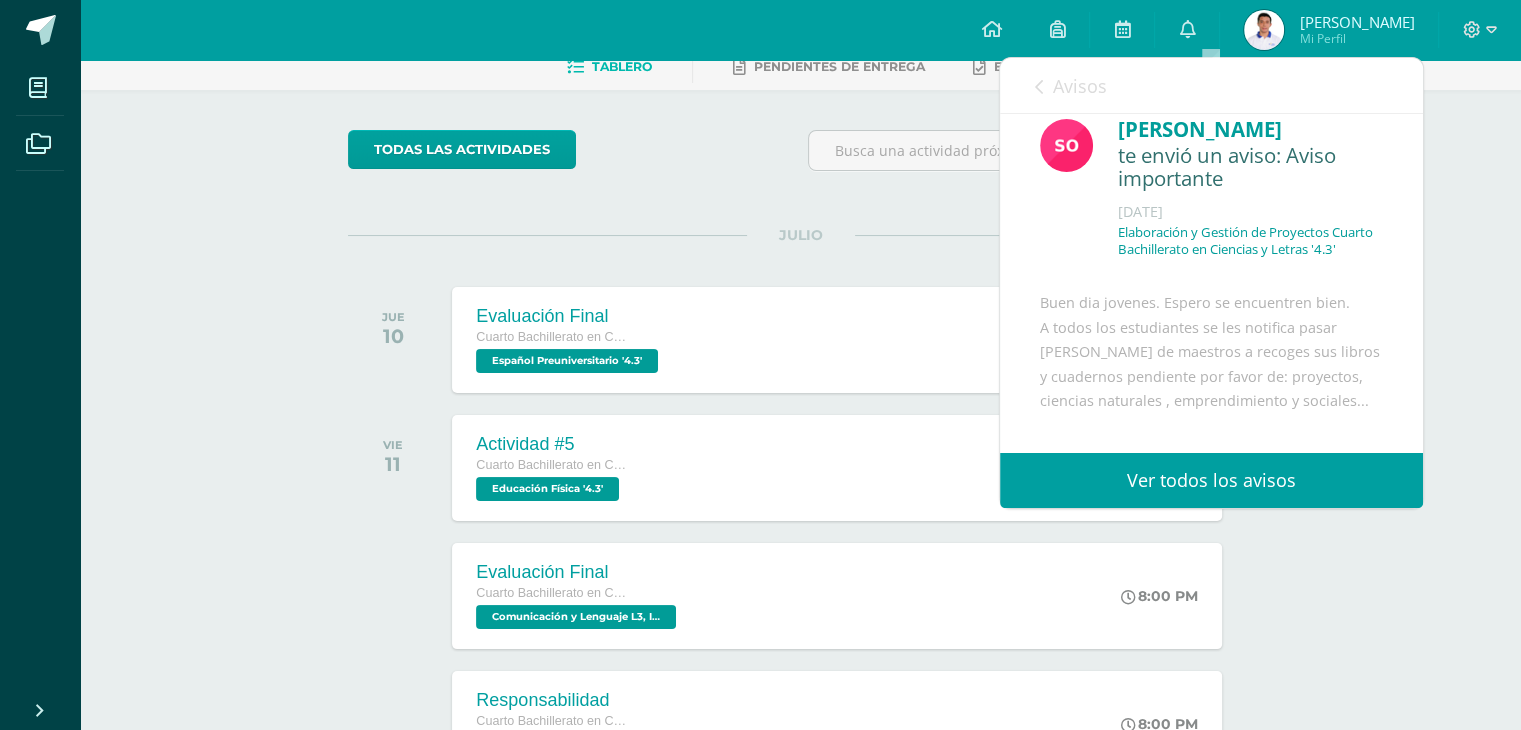 scroll, scrollTop: 0, scrollLeft: 0, axis: both 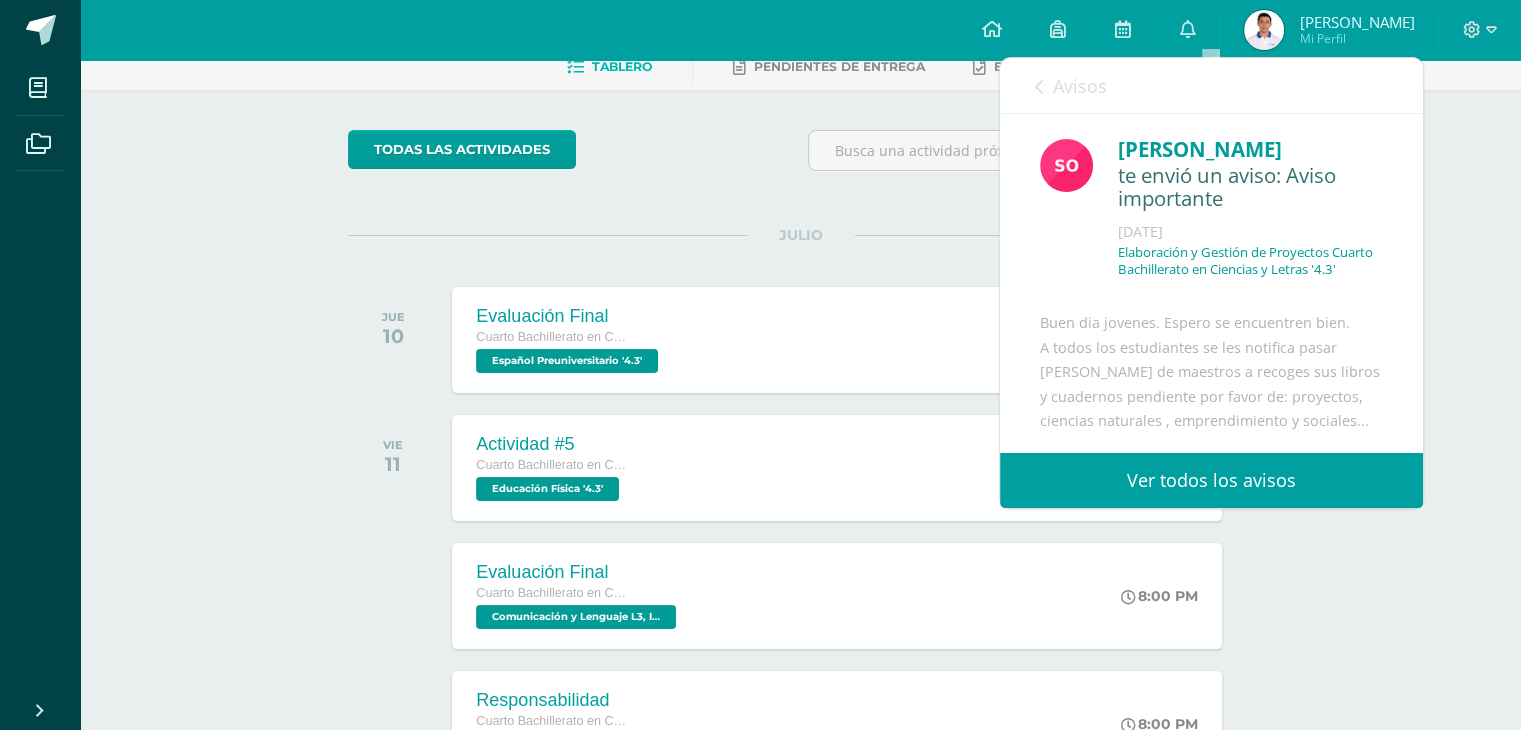 click on "Avisos" at bounding box center (1071, 86) 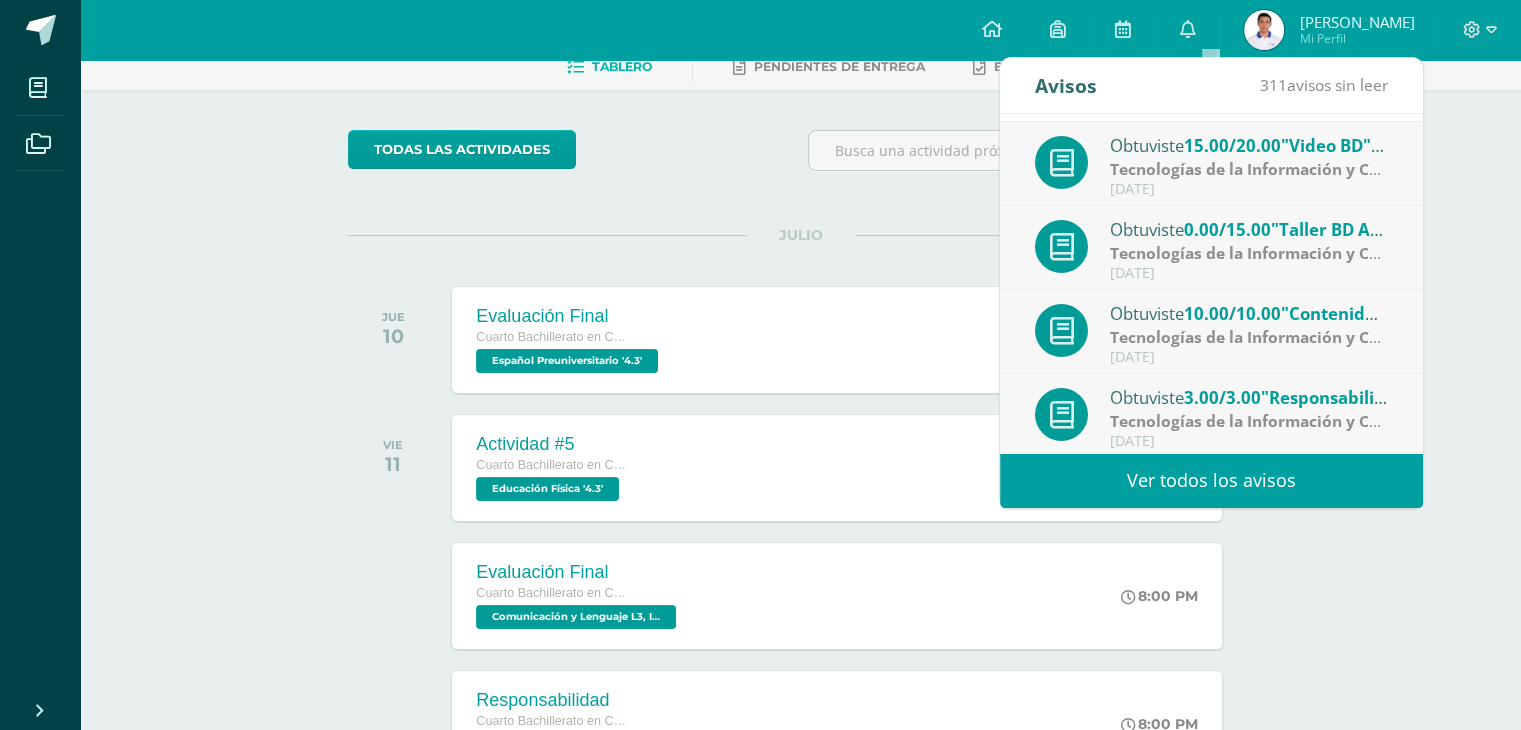 scroll, scrollTop: 84, scrollLeft: 0, axis: vertical 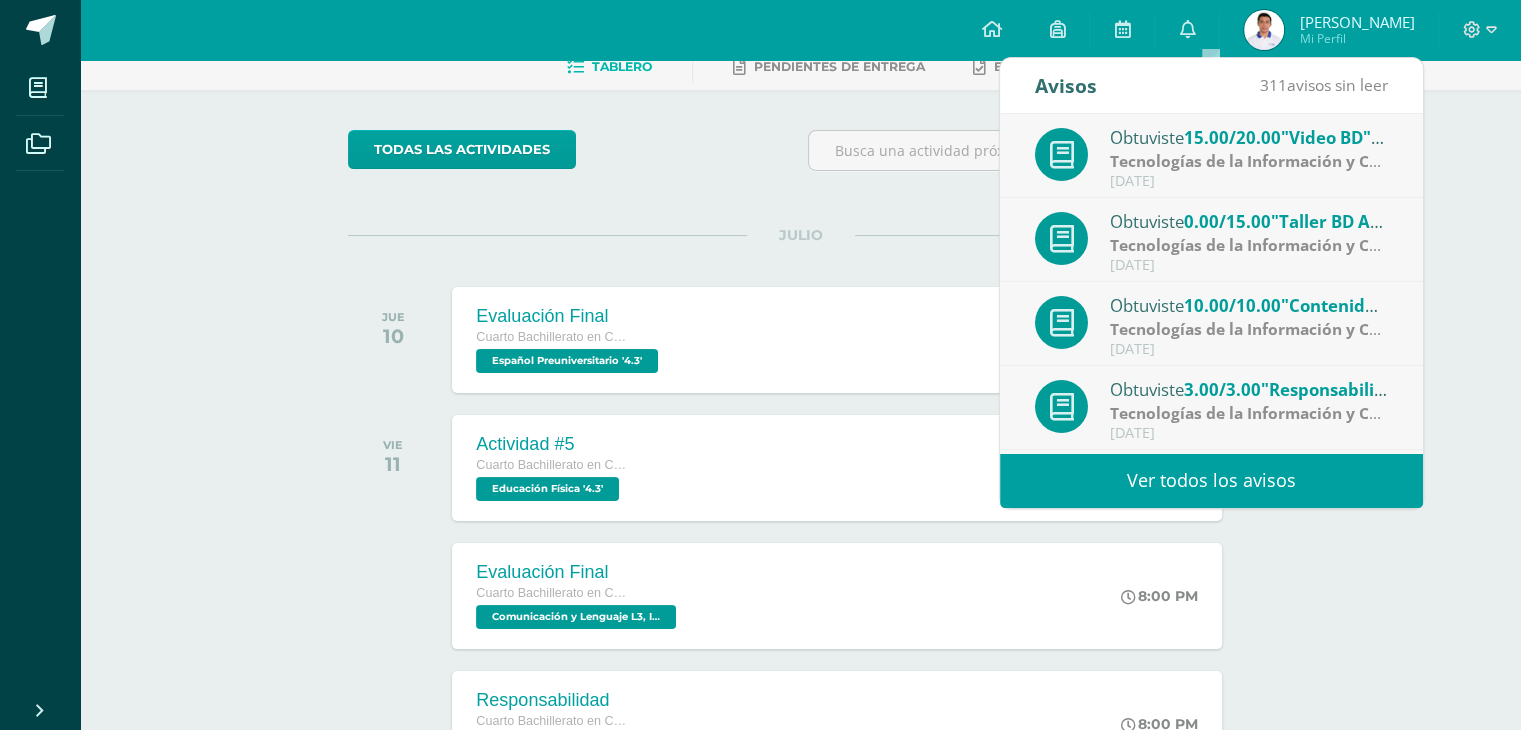 click on ""Video BD"" at bounding box center [1332, 137] 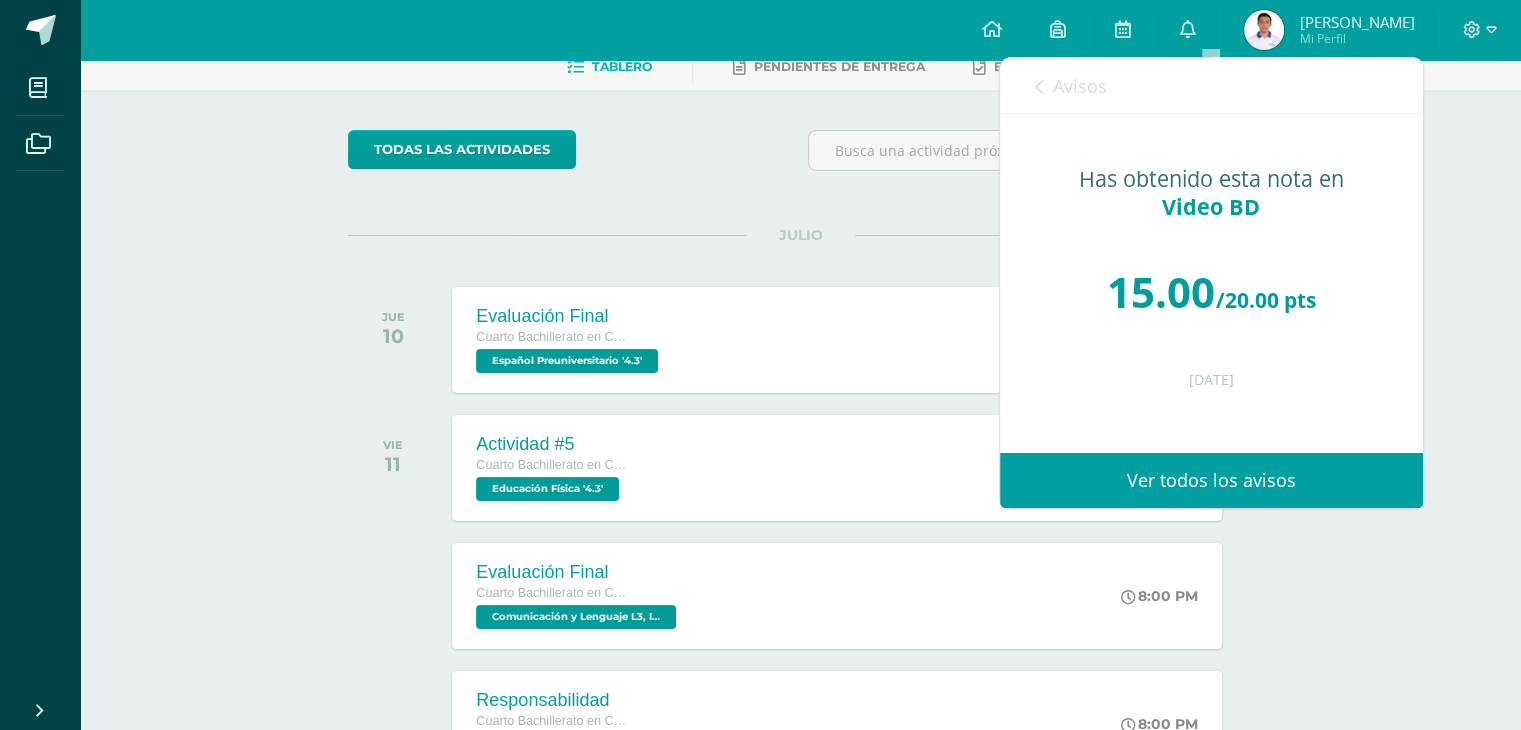 click on "Avisos 310  avisos sin leer
Avisos" at bounding box center (1211, 86) 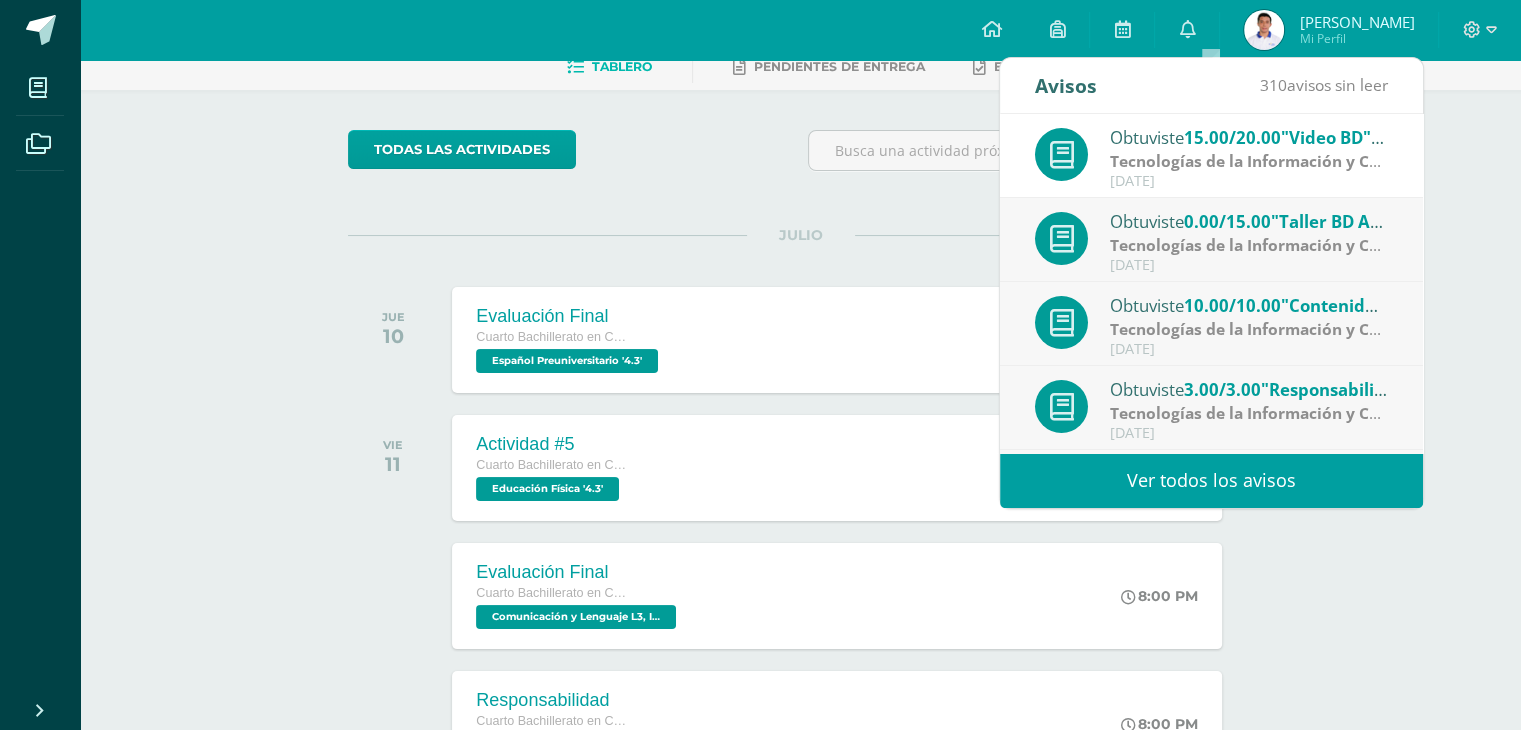 click on ""Contenido base de datos/modelo ER"" at bounding box center (1437, 305) 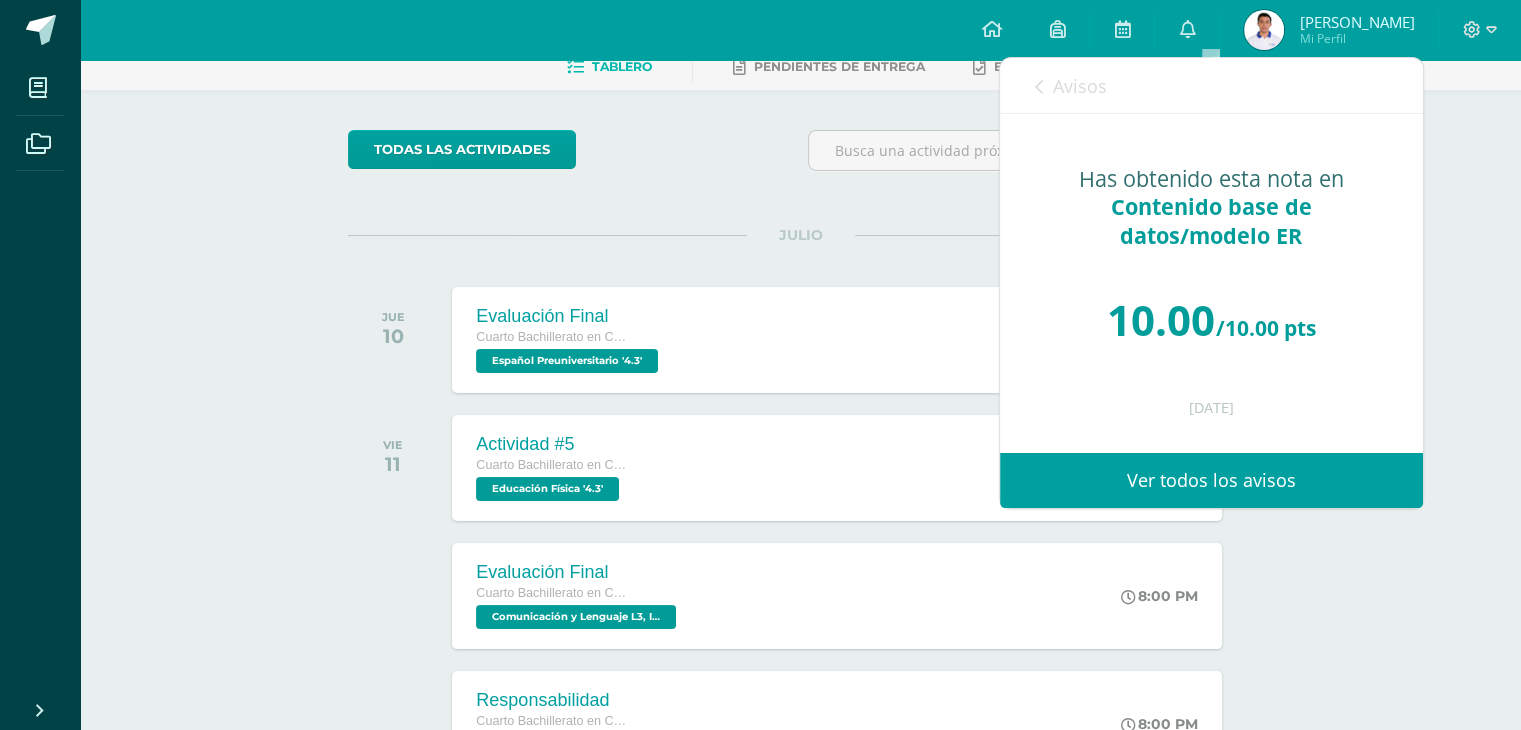 click on "Avisos" at bounding box center (1080, 86) 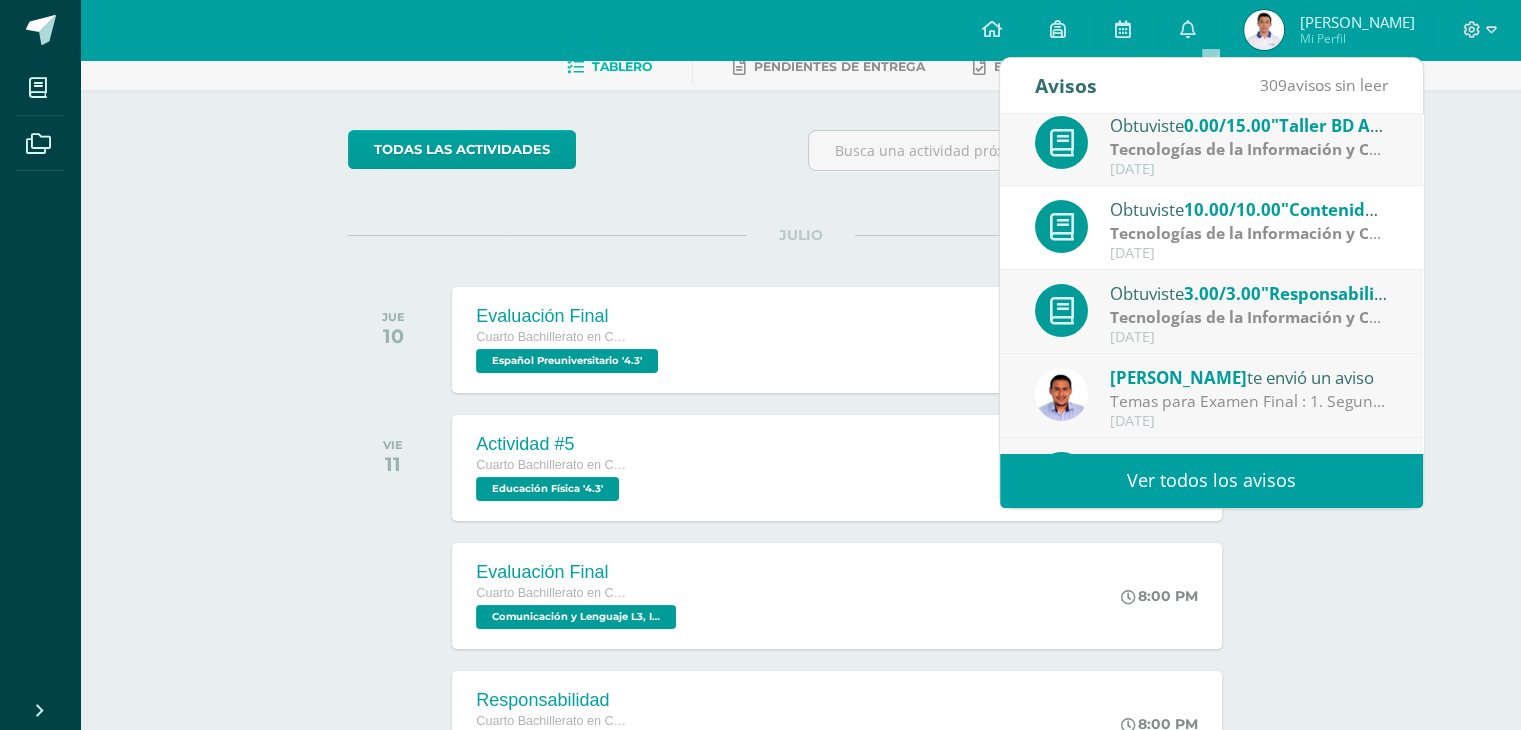 scroll, scrollTop: 182, scrollLeft: 0, axis: vertical 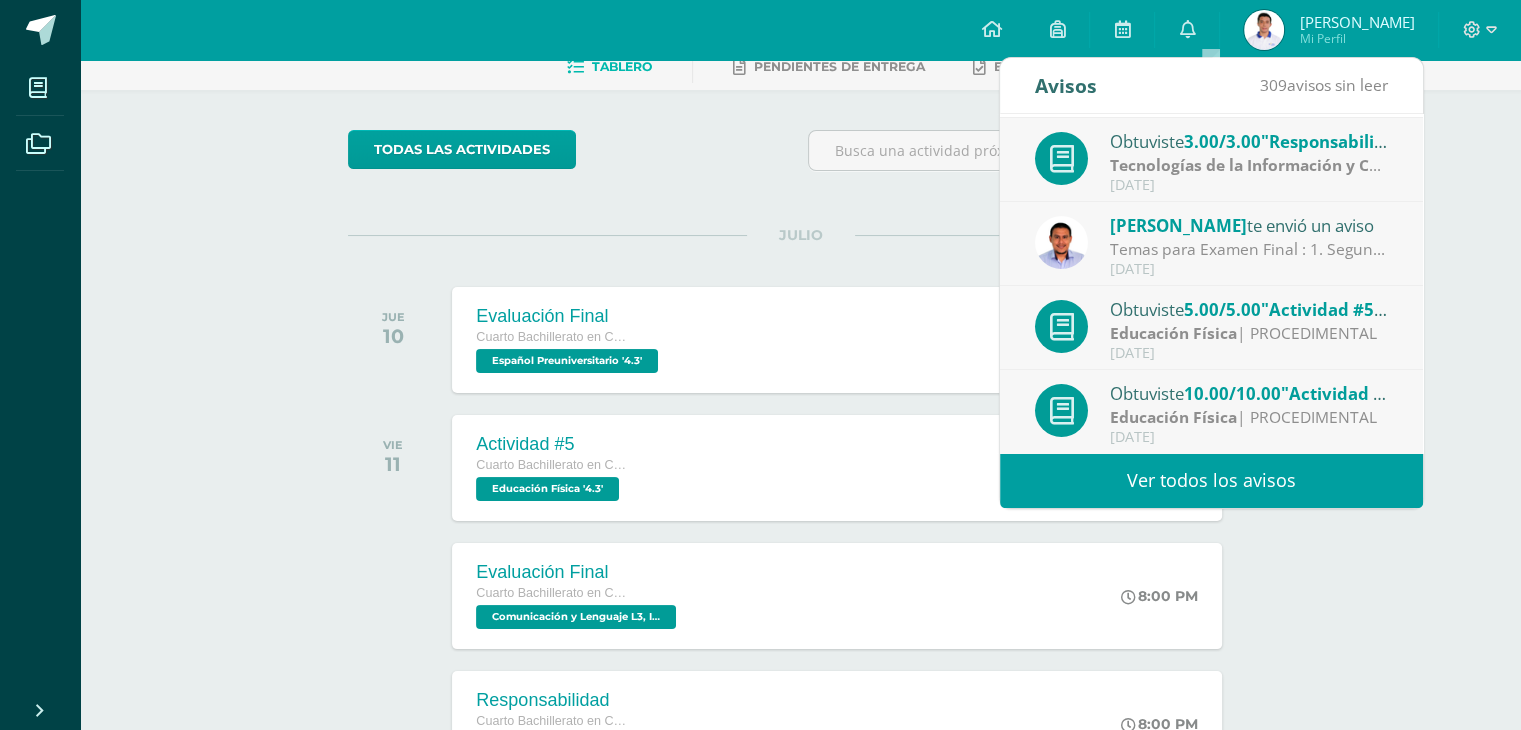 click on "Ver todos los avisos" at bounding box center (1211, 480) 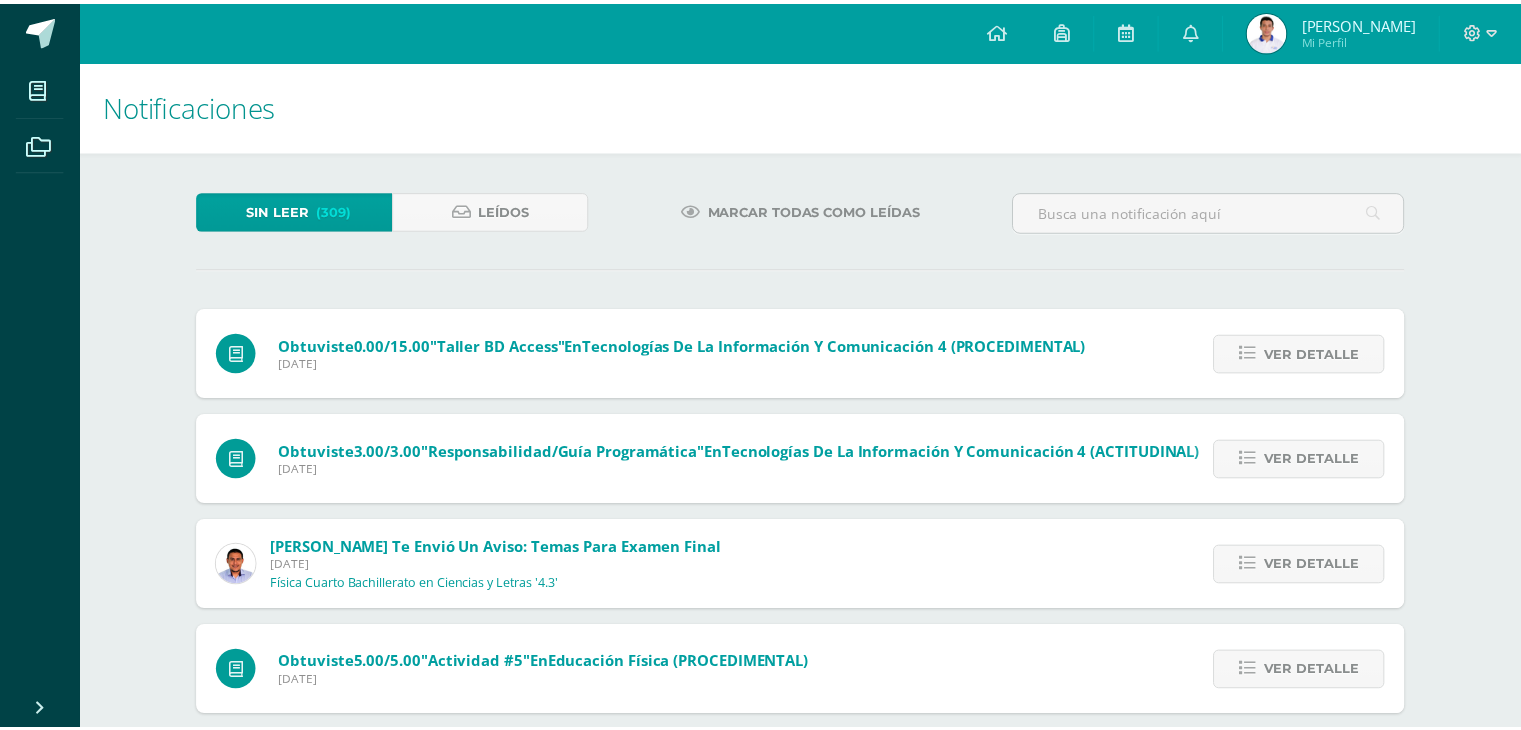 scroll, scrollTop: 0, scrollLeft: 0, axis: both 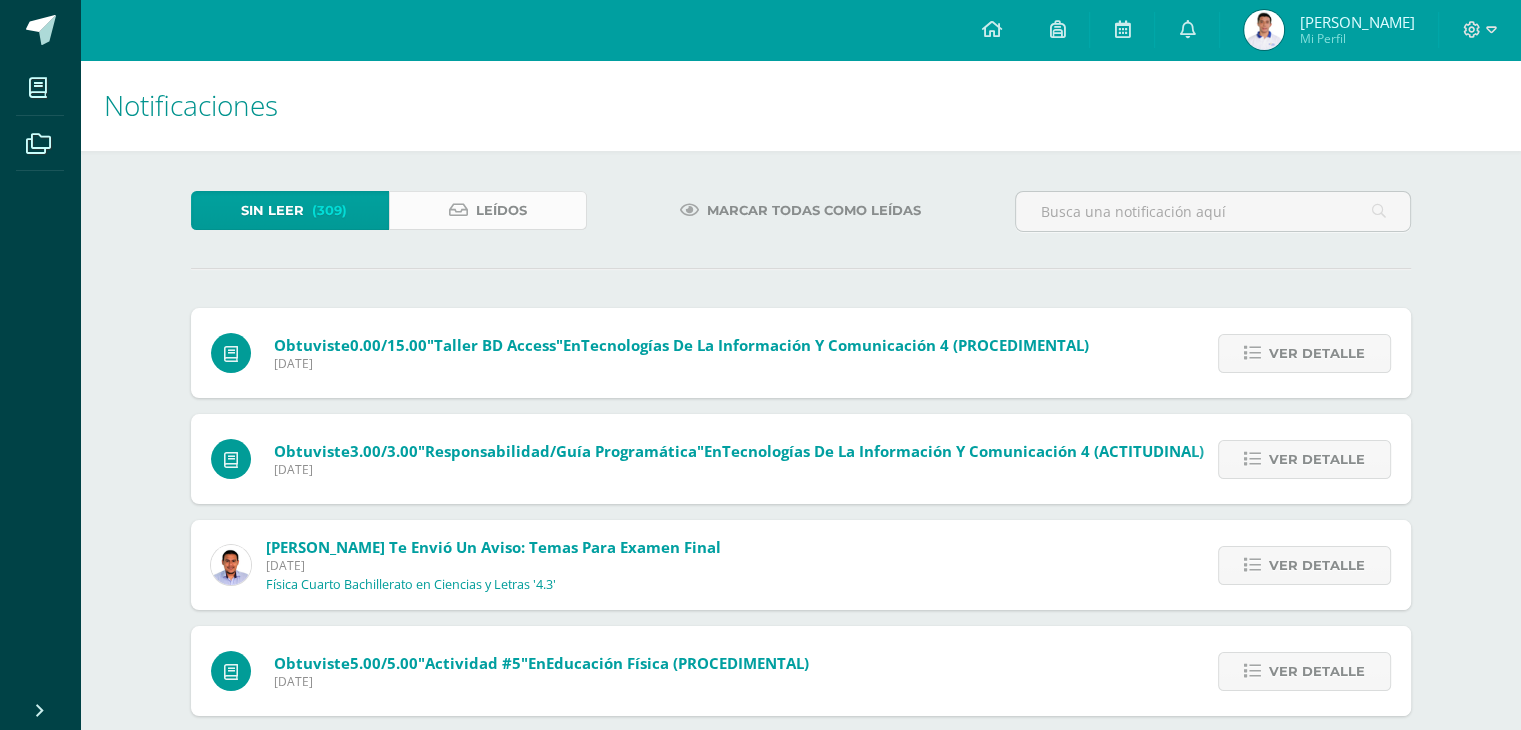 click on "Leídos" at bounding box center (488, 210) 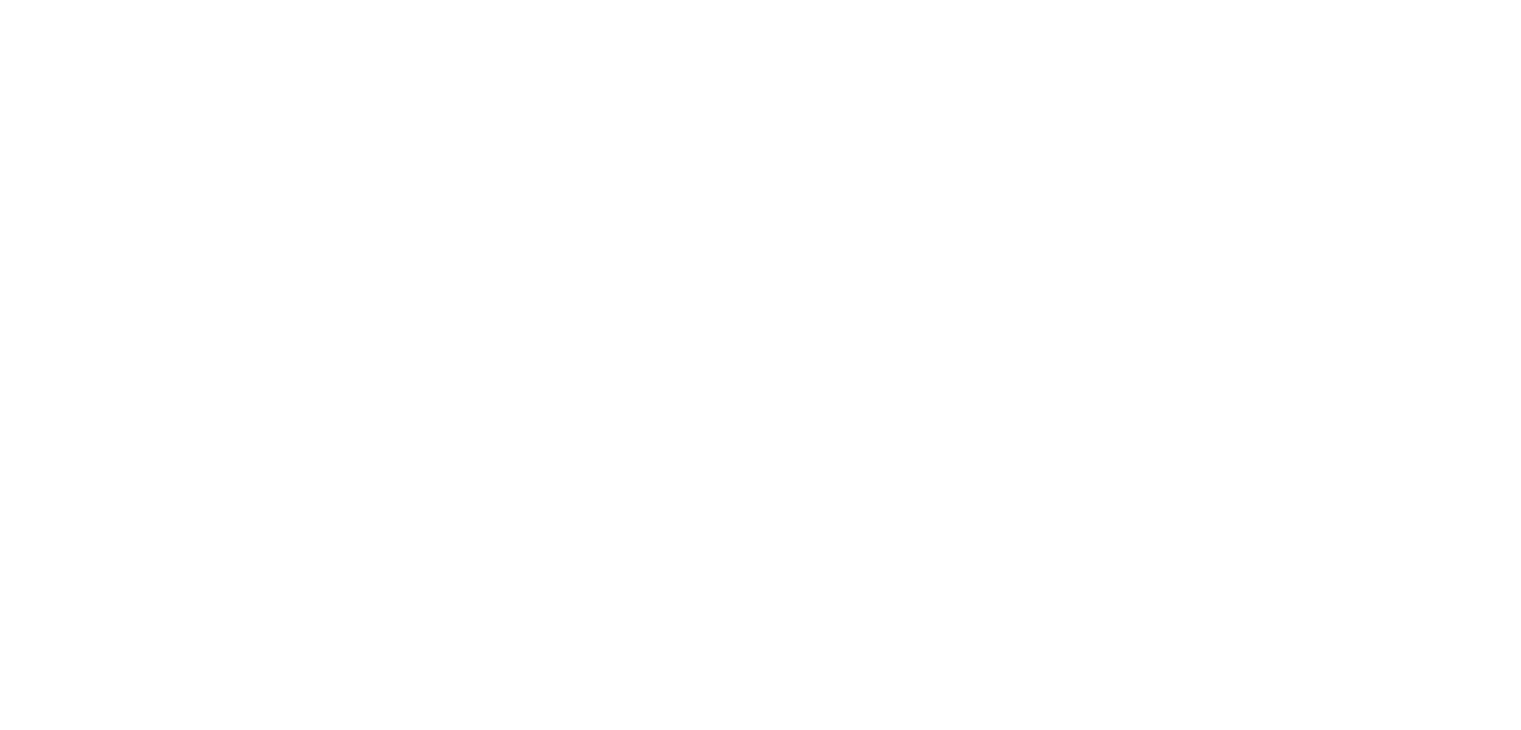 scroll, scrollTop: 0, scrollLeft: 0, axis: both 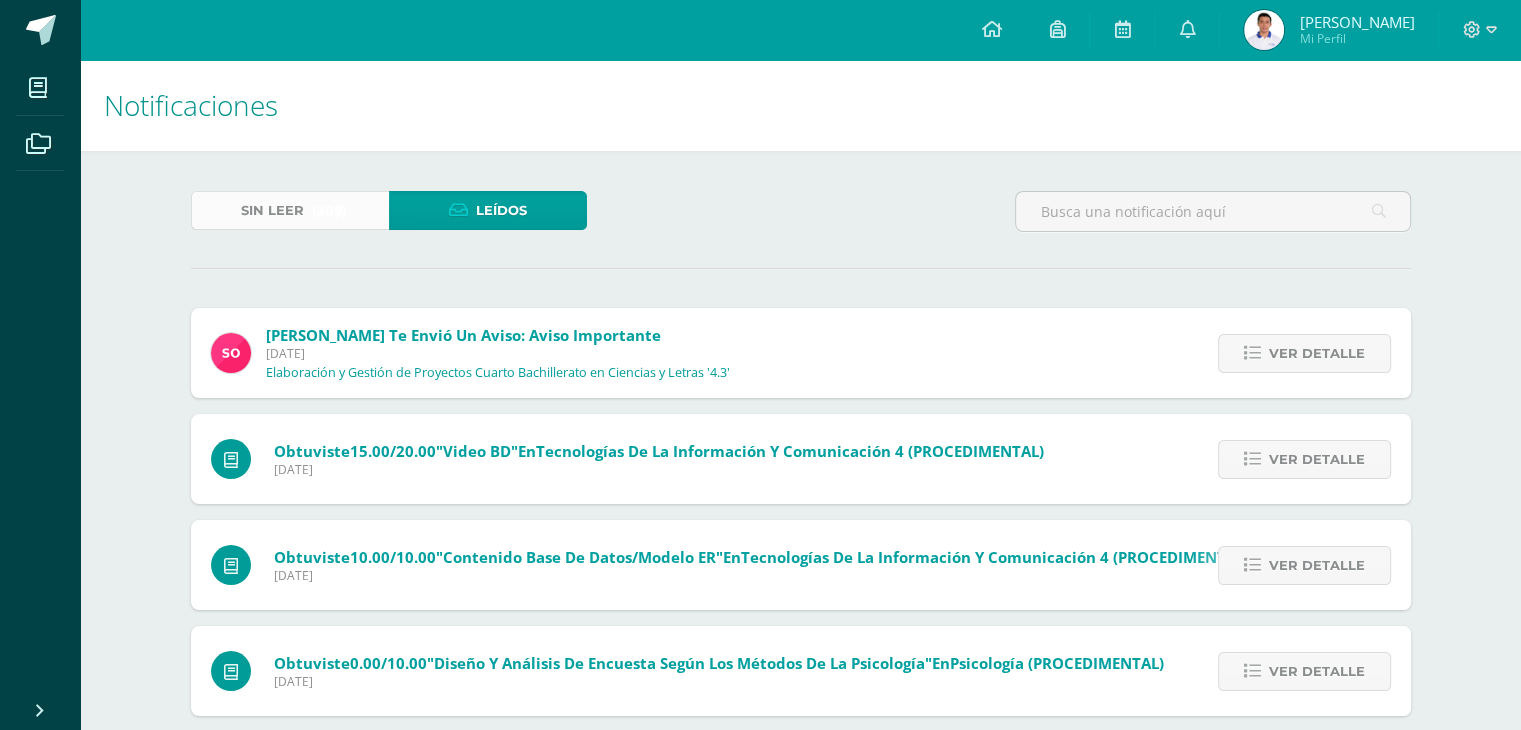 click on "Sin leer (309)" at bounding box center [290, 210] 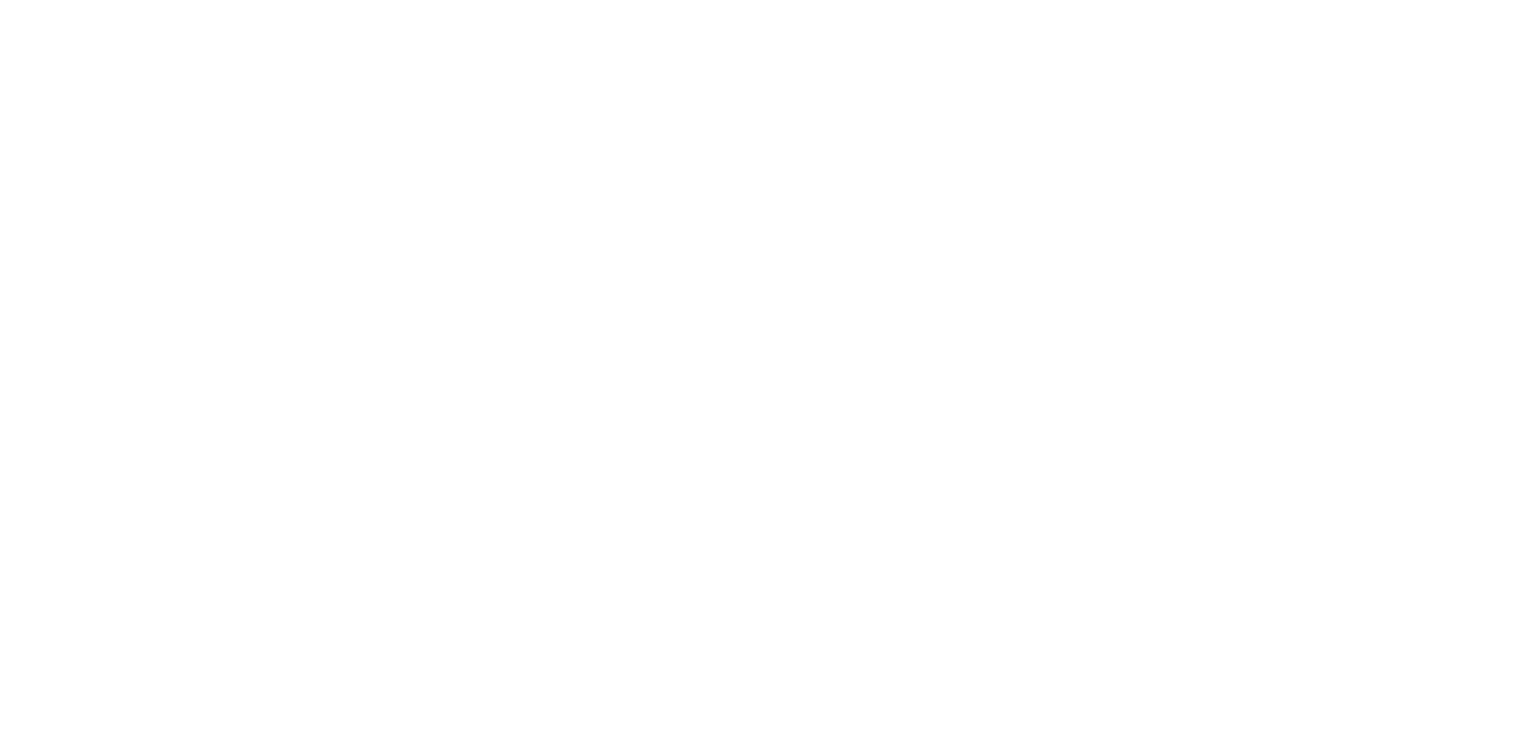 scroll, scrollTop: 0, scrollLeft: 0, axis: both 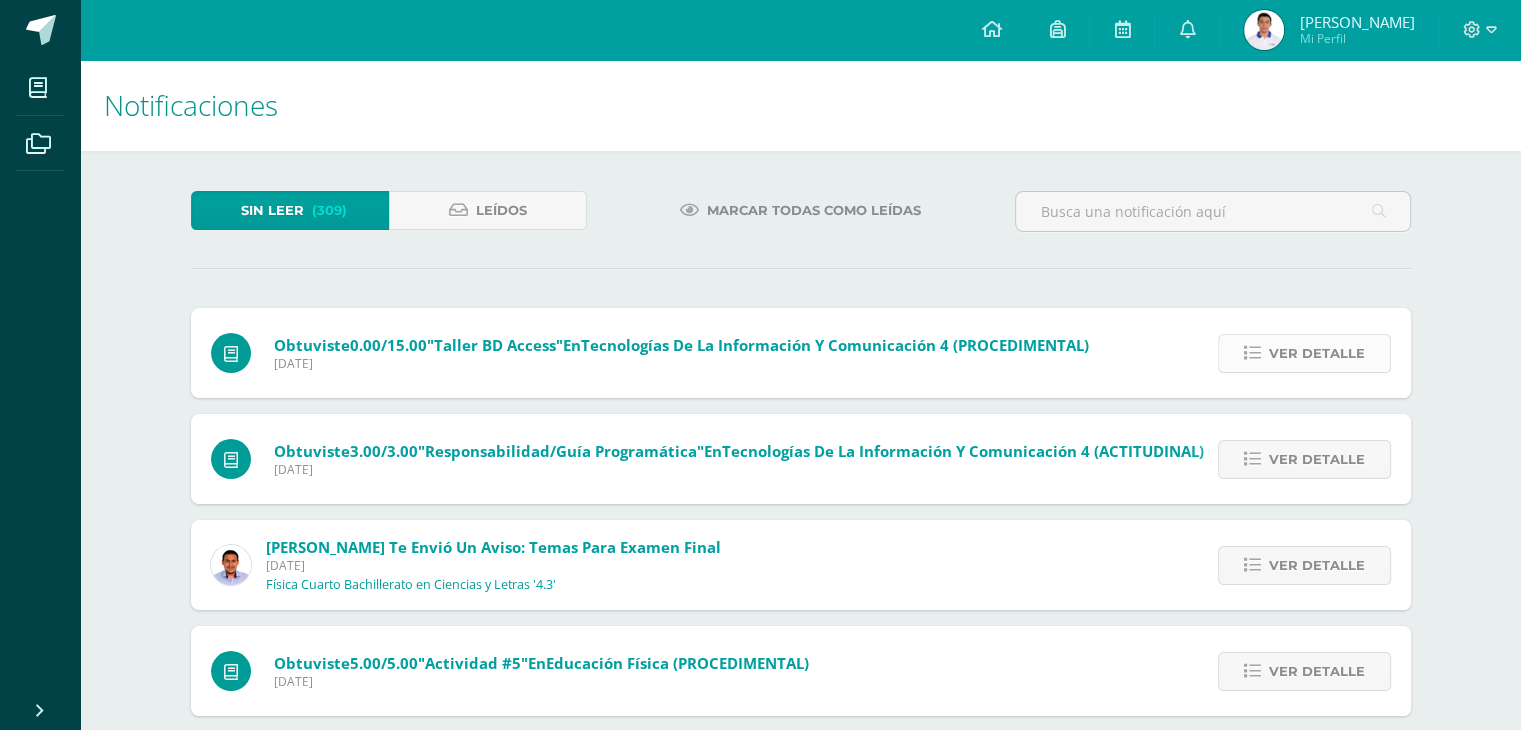 click on "Ver detalle" at bounding box center [1317, 353] 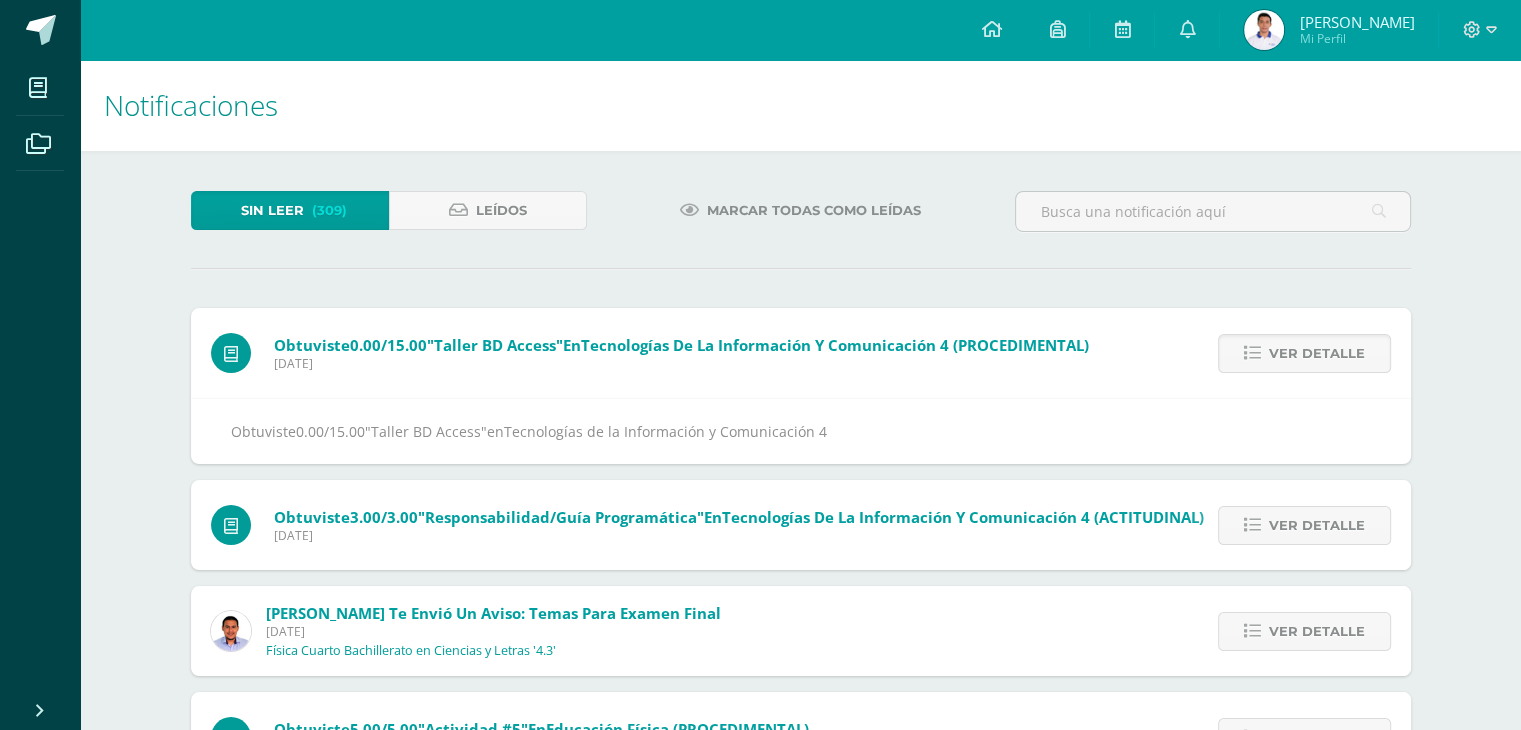 click on "Obtuviste
0.00/15.00  "Taller BD Access"
en
Tecnologías de la Información y Comunicación 4 (PROCEDIMENTAL)" at bounding box center [681, 345] 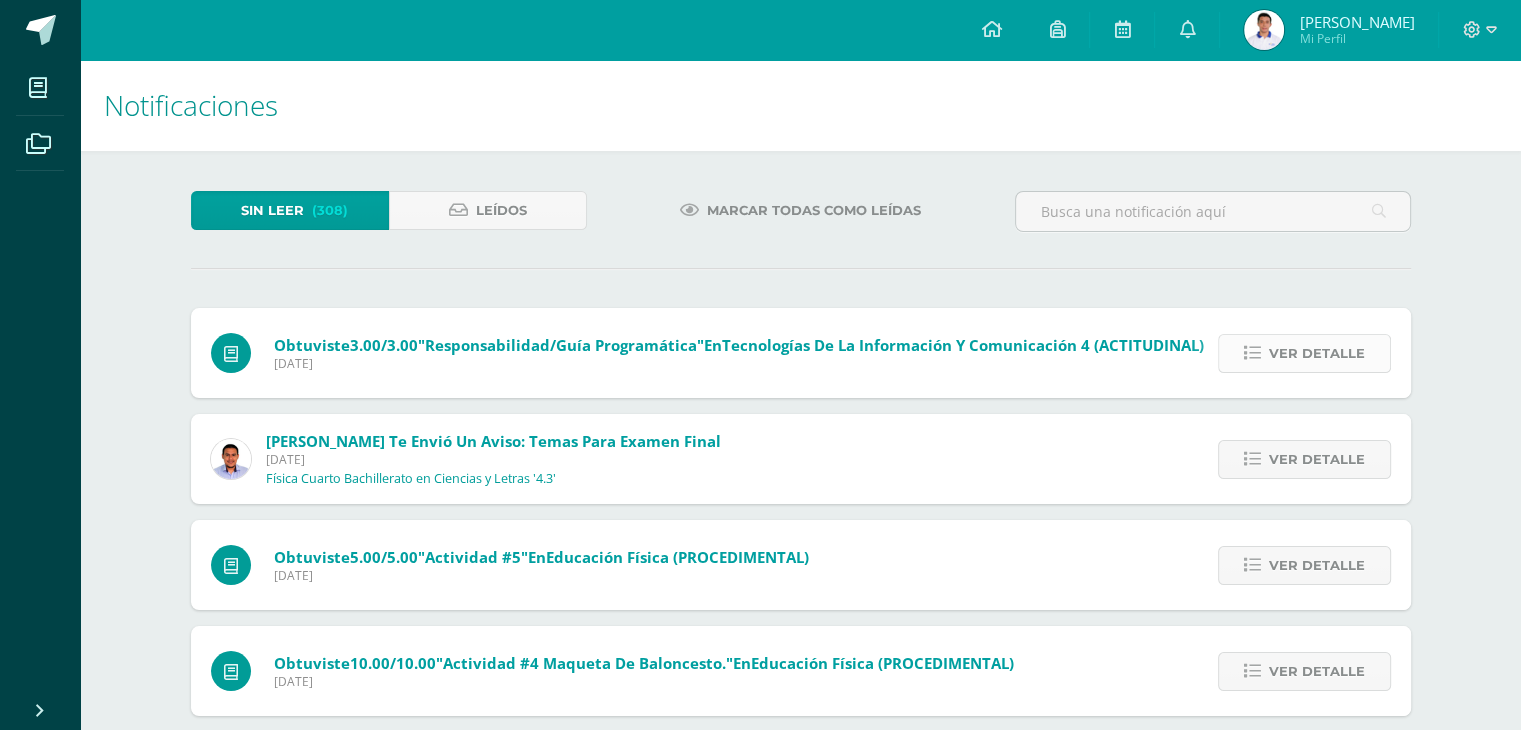 click on "Ver detalle" at bounding box center [1317, 353] 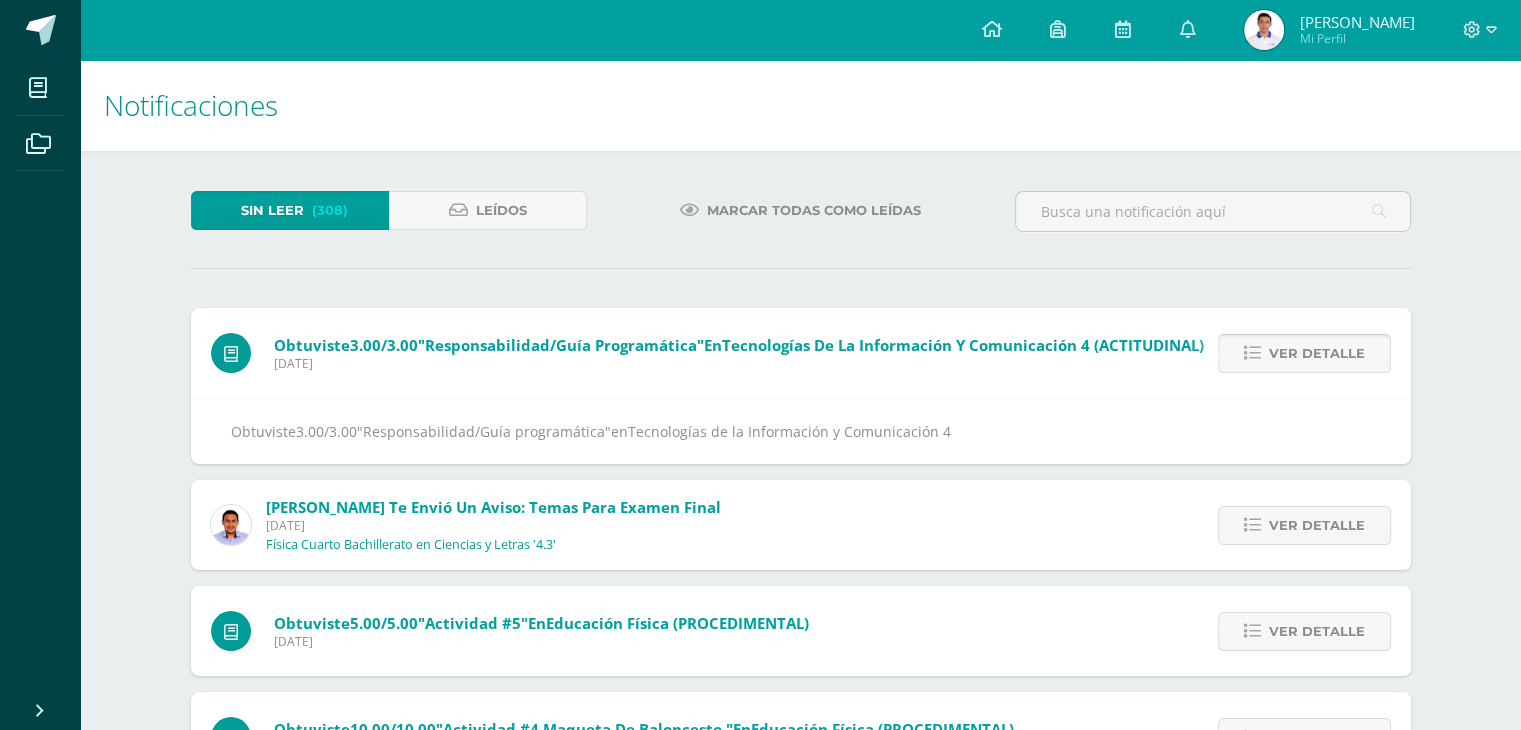 click on "Ver detalle" at bounding box center [1317, 353] 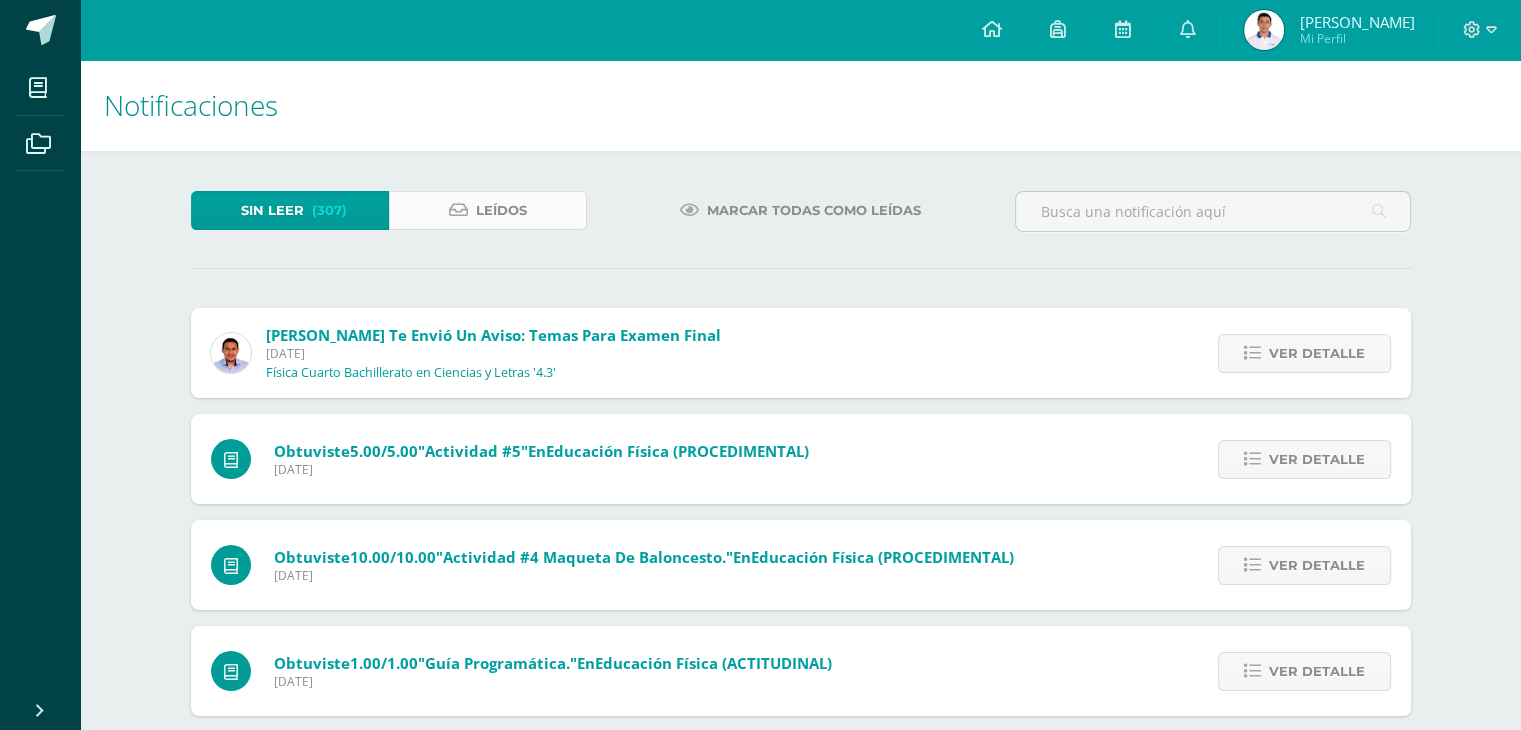 click on "Leídos" at bounding box center [488, 210] 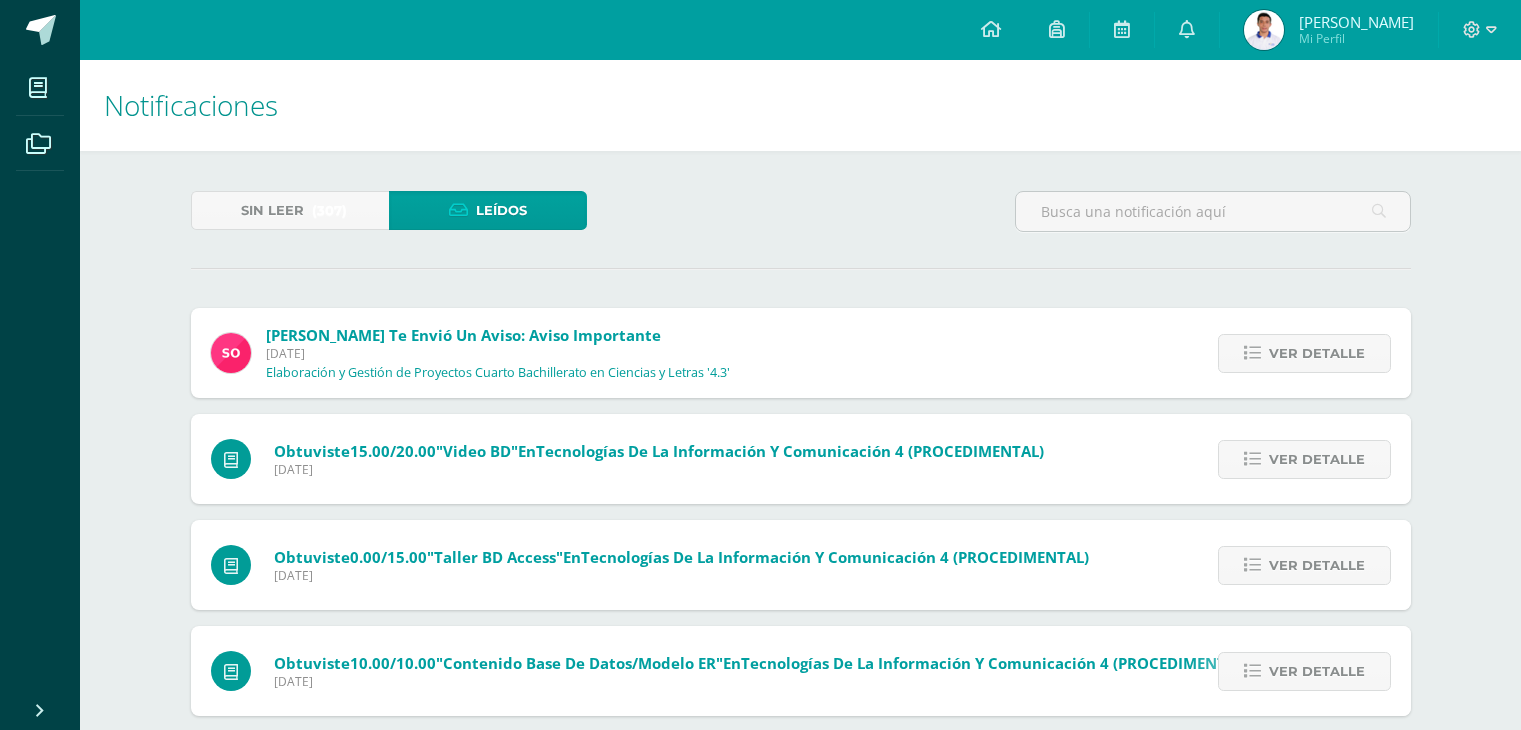 scroll, scrollTop: 0, scrollLeft: 0, axis: both 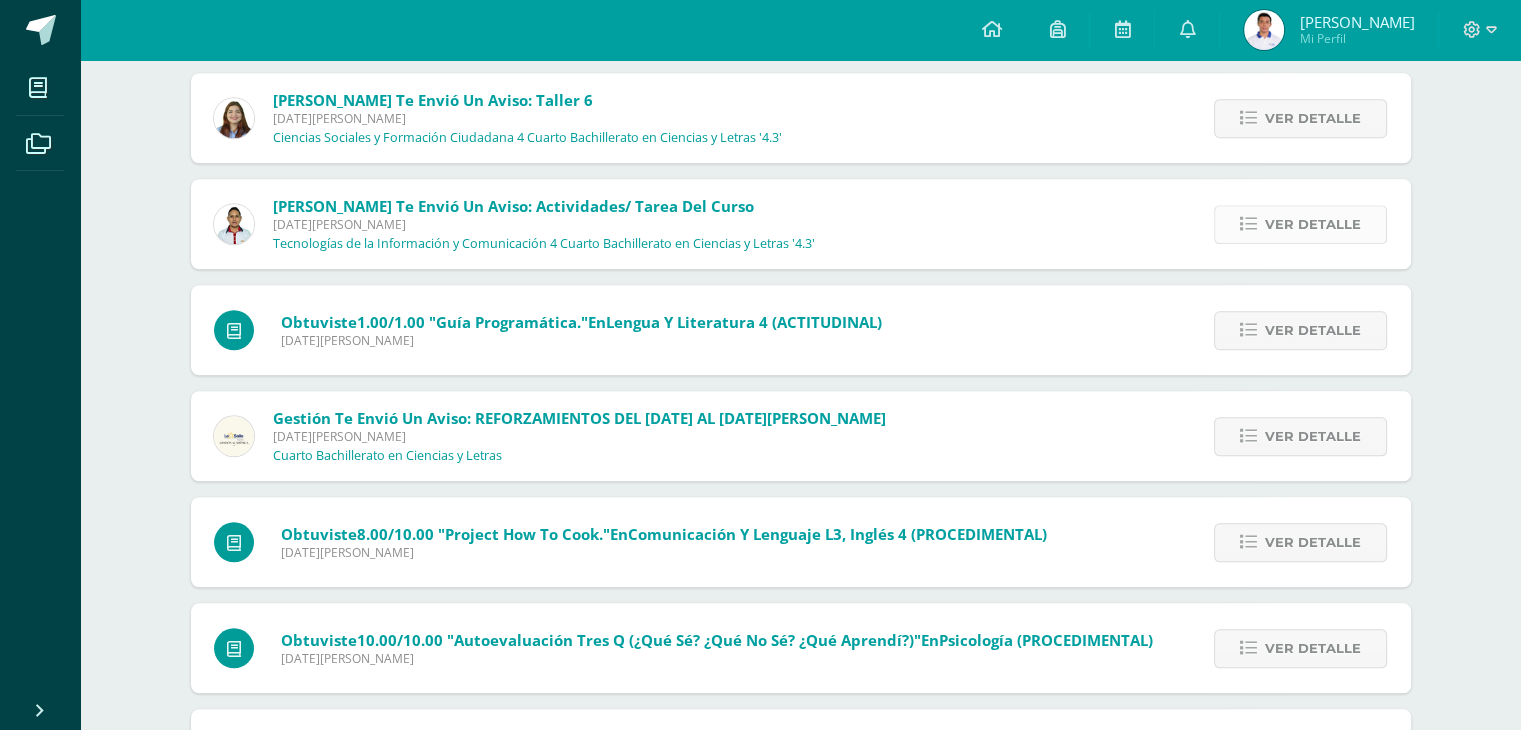 click on "Ver detalle" at bounding box center [1313, 224] 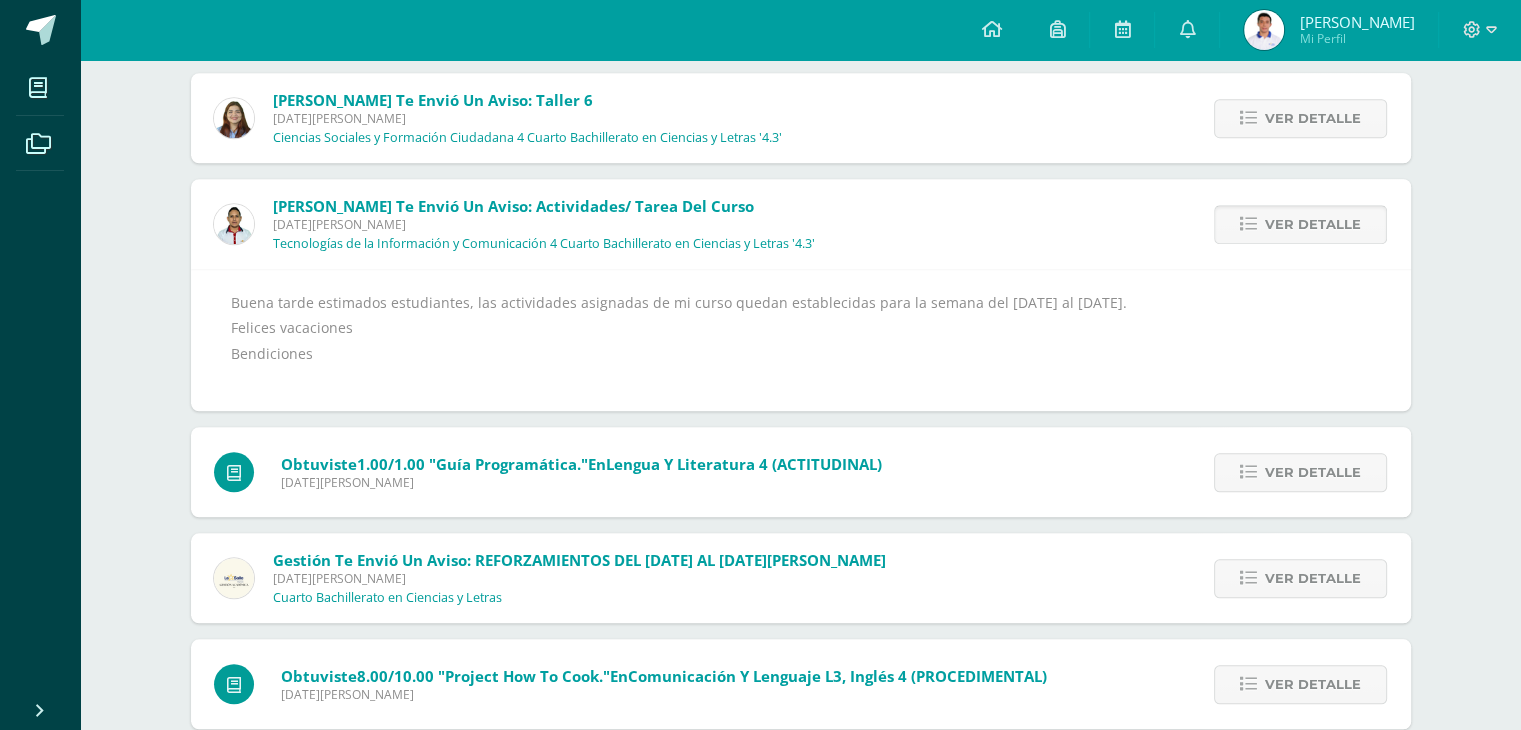 click on "Ver detalle" at bounding box center [1313, 224] 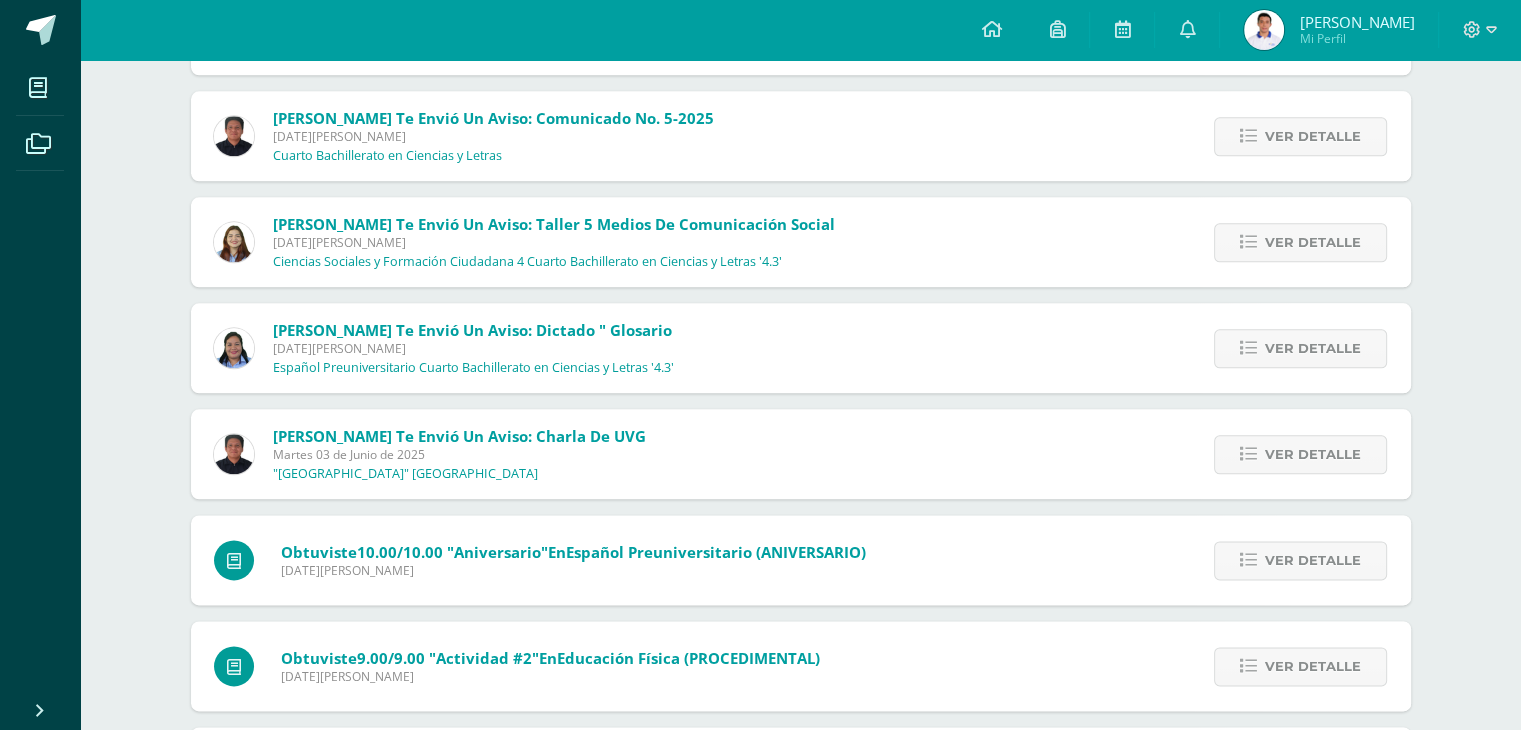 scroll, scrollTop: 2818, scrollLeft: 0, axis: vertical 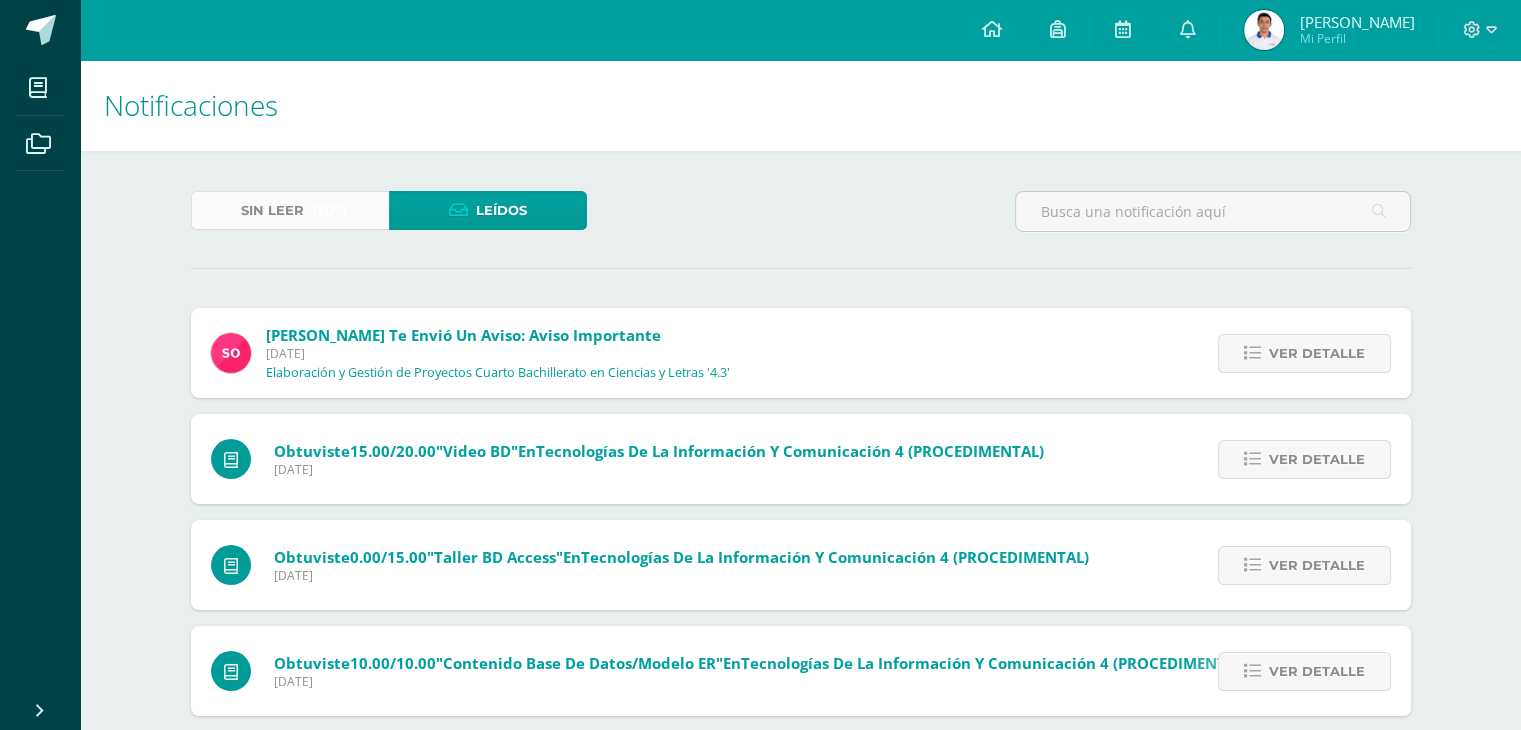 click on "(307)" at bounding box center (329, 210) 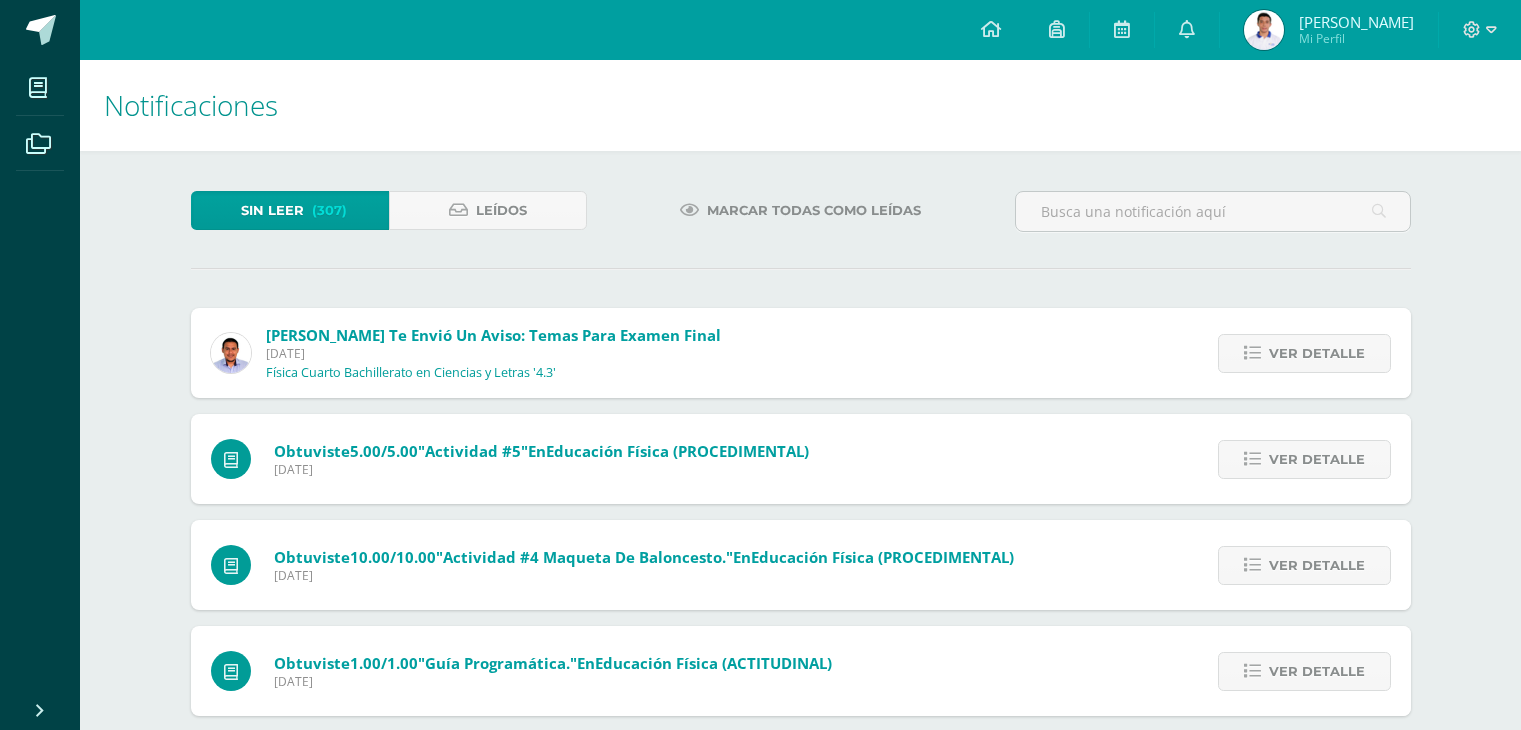 scroll, scrollTop: 0, scrollLeft: 0, axis: both 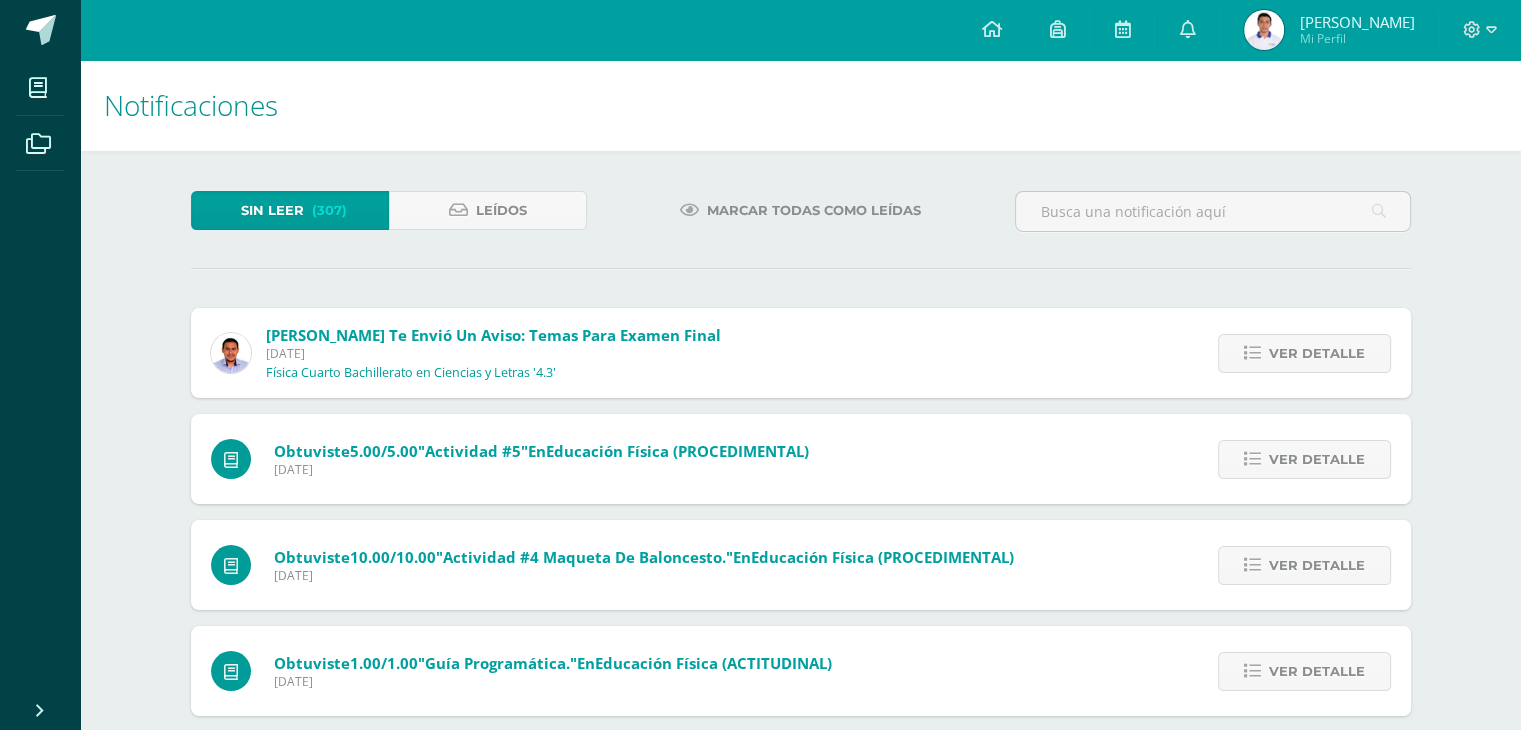 click on "Keven Jossué
Mi Perfil" at bounding box center [1329, 30] 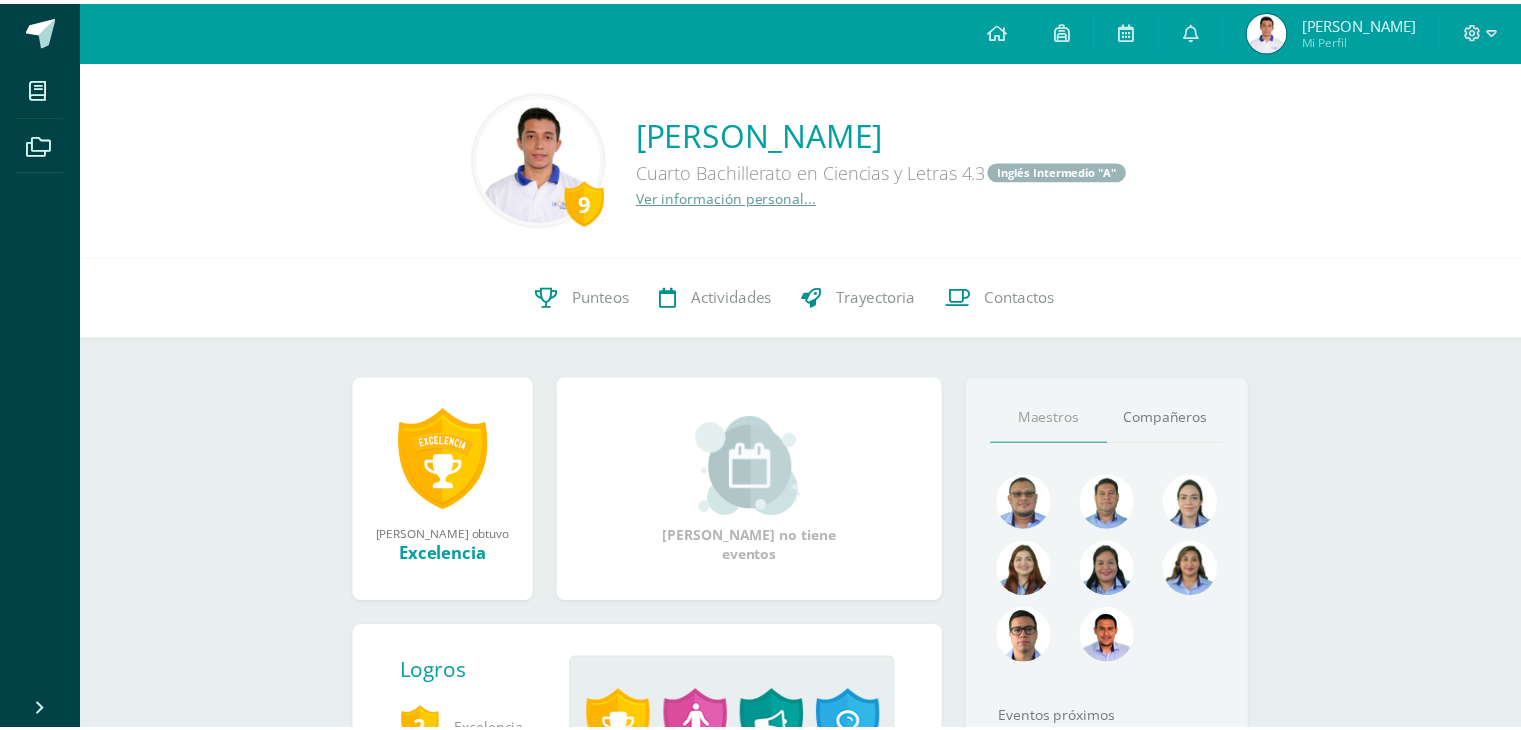 scroll, scrollTop: 0, scrollLeft: 0, axis: both 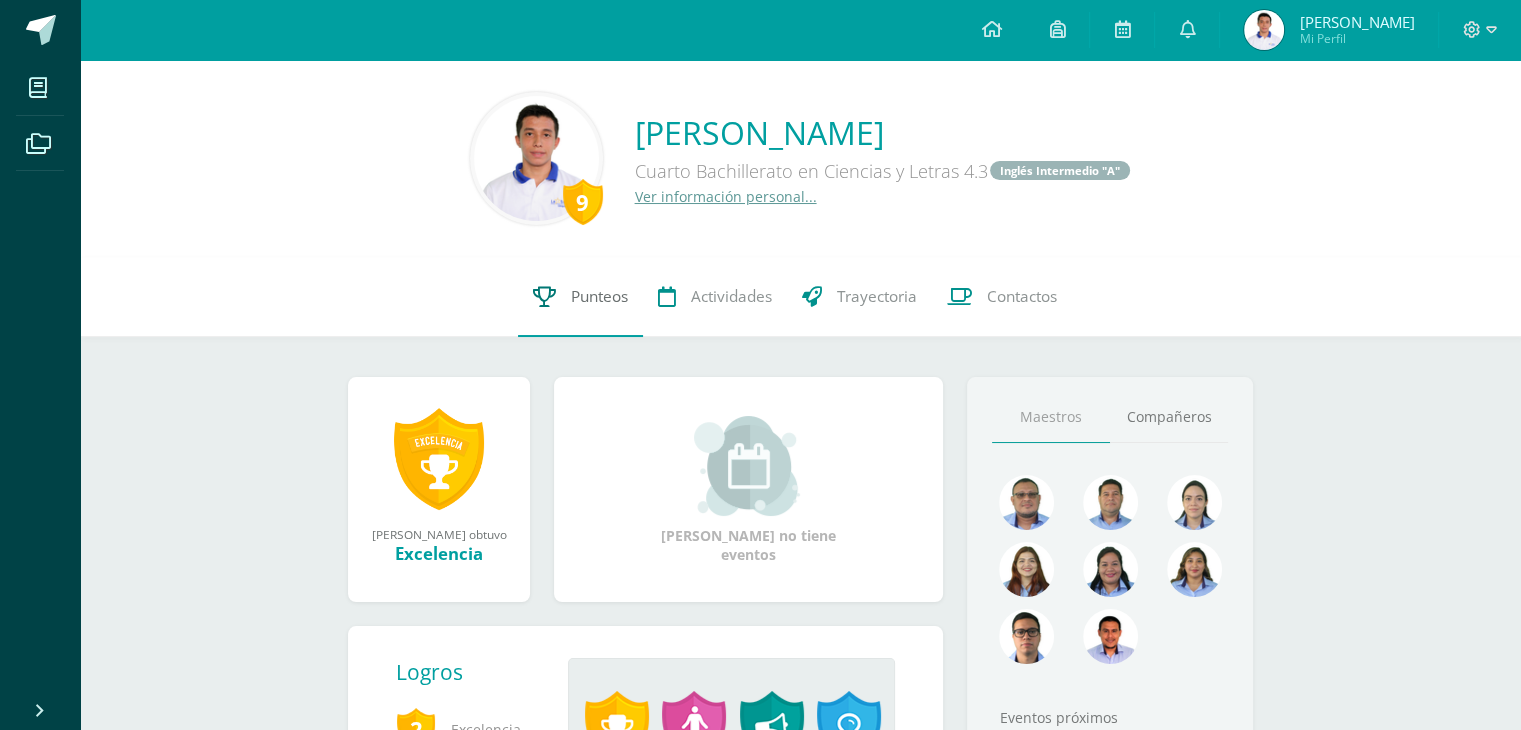 click on "Punteos" at bounding box center (599, 296) 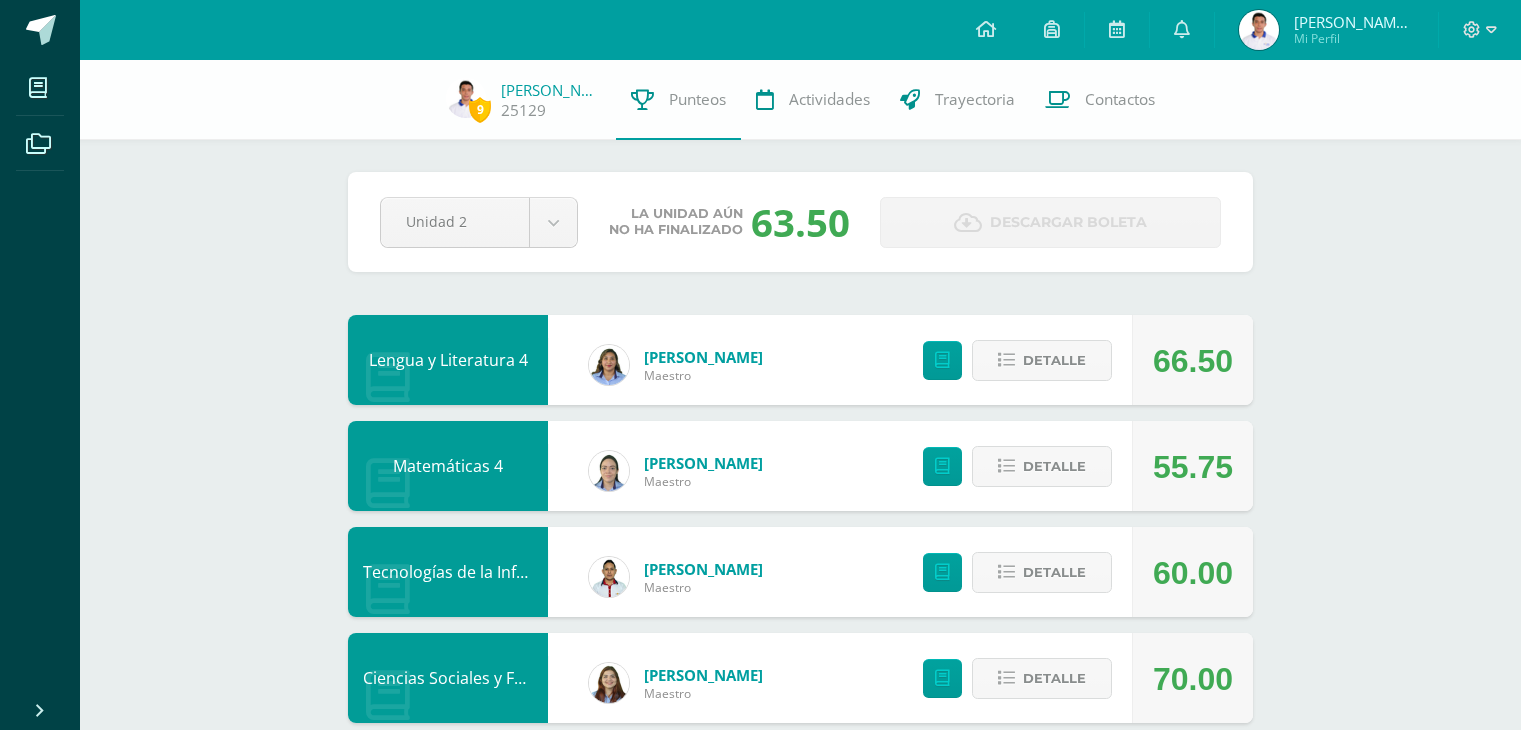 scroll, scrollTop: 0, scrollLeft: 0, axis: both 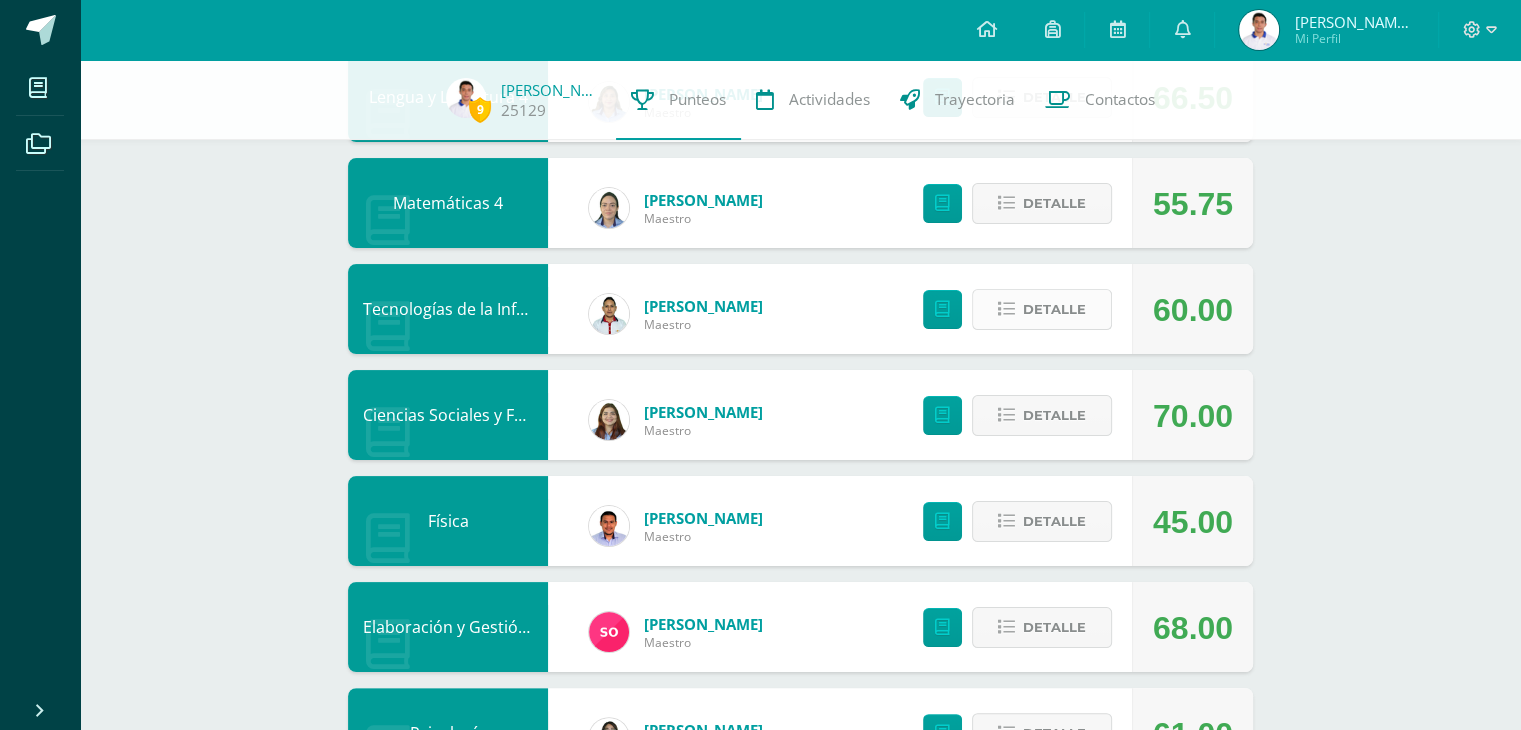 click on "Detalle" at bounding box center (1054, 309) 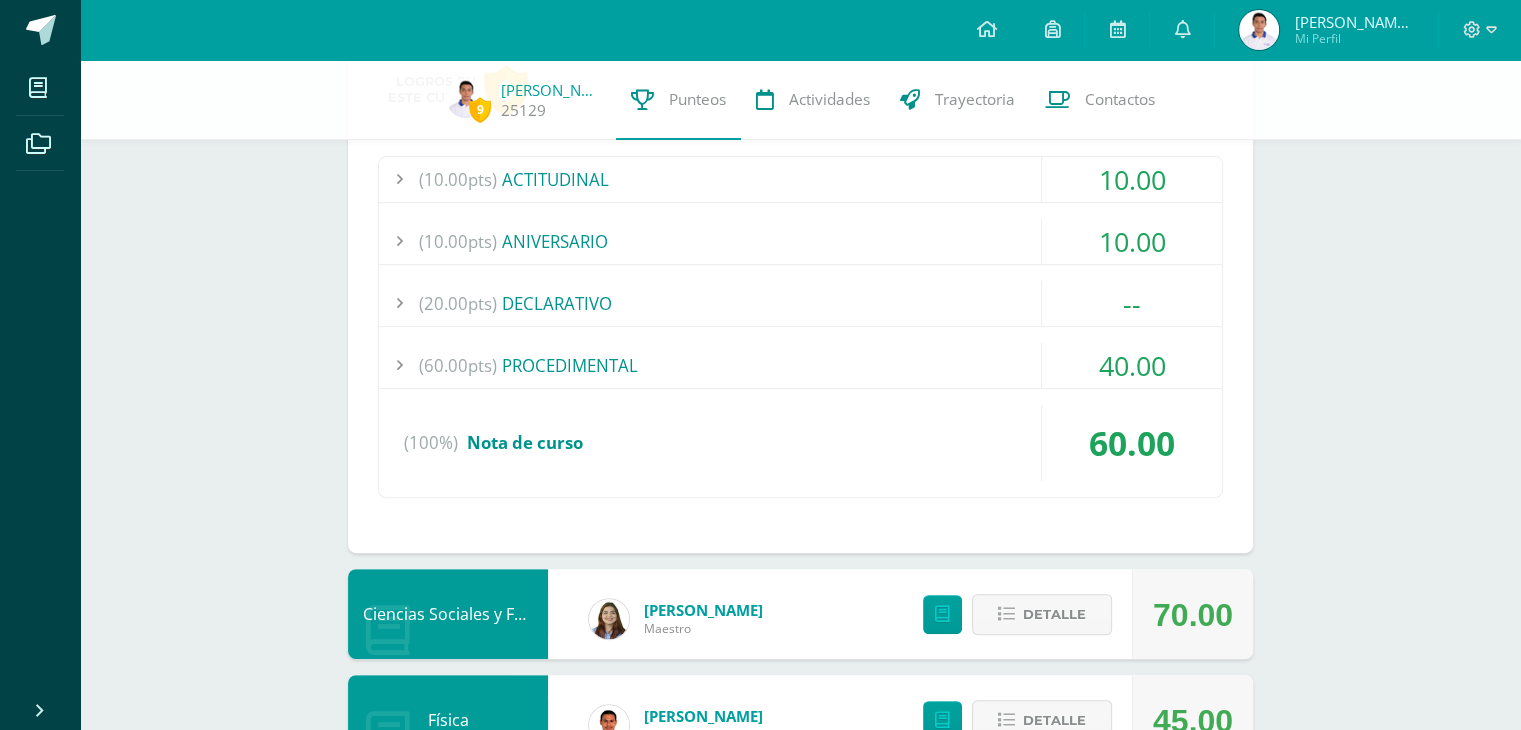 scroll, scrollTop: 594, scrollLeft: 0, axis: vertical 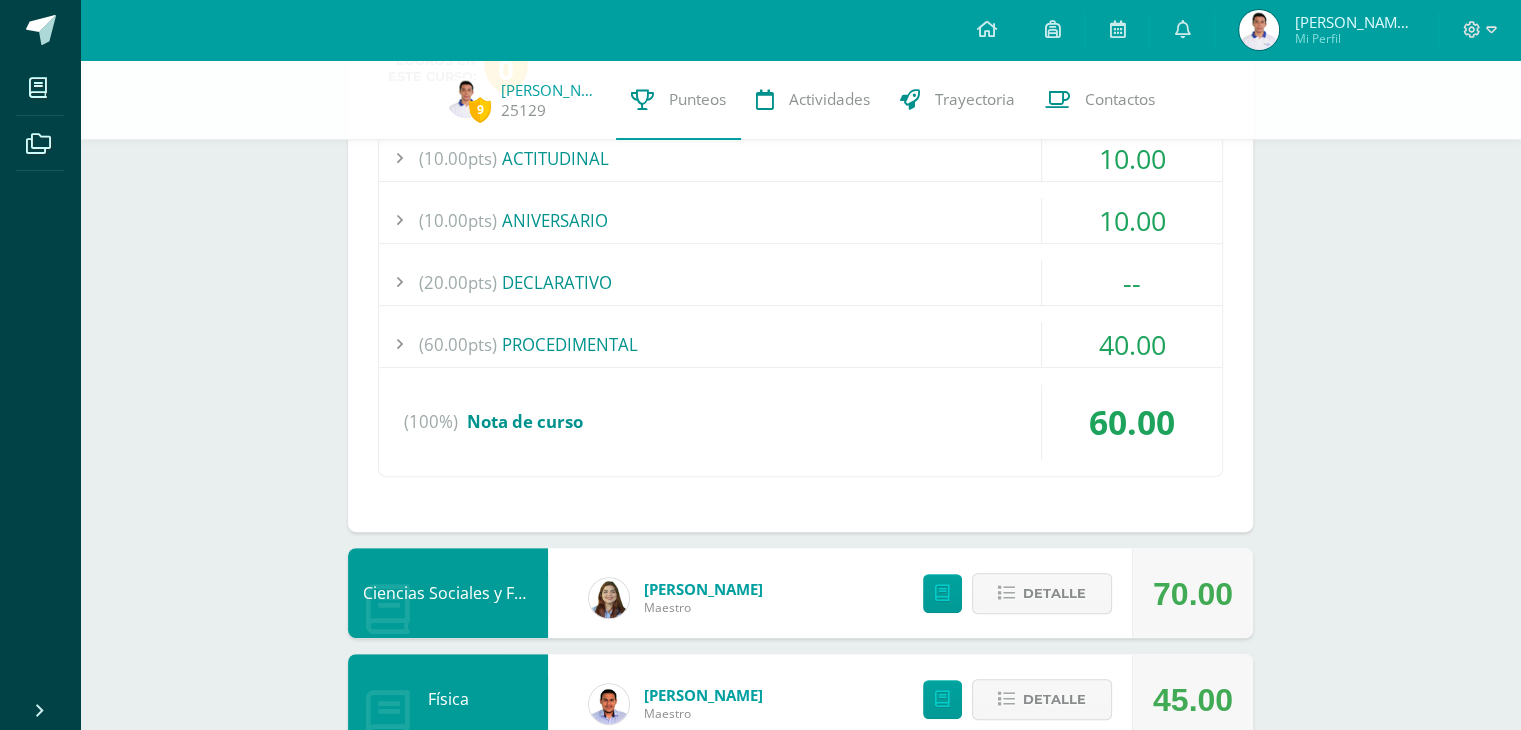 click on "(60.00pts)
PROCEDIMENTAL" at bounding box center [800, 344] 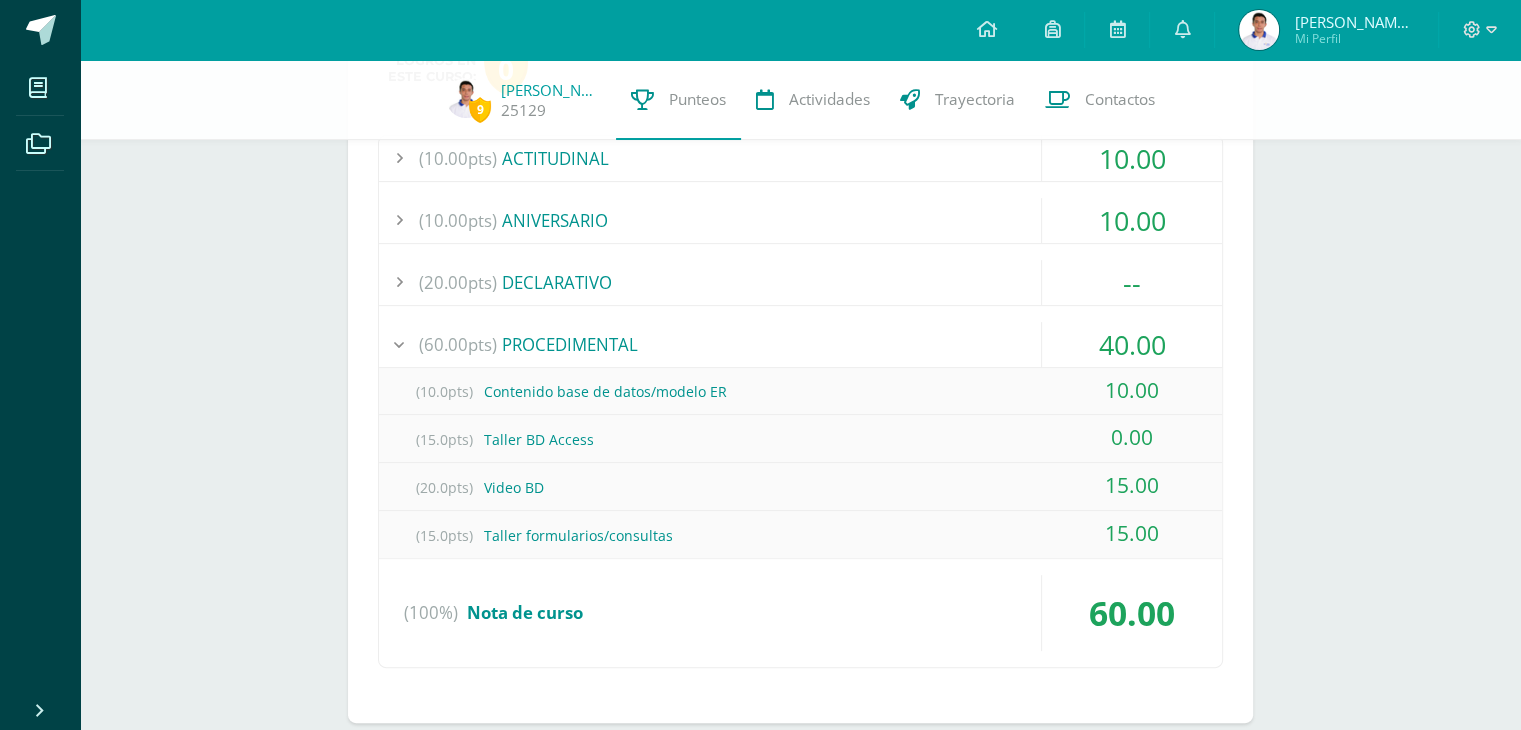 click on "(60.00pts)
PROCEDIMENTAL" at bounding box center (800, 344) 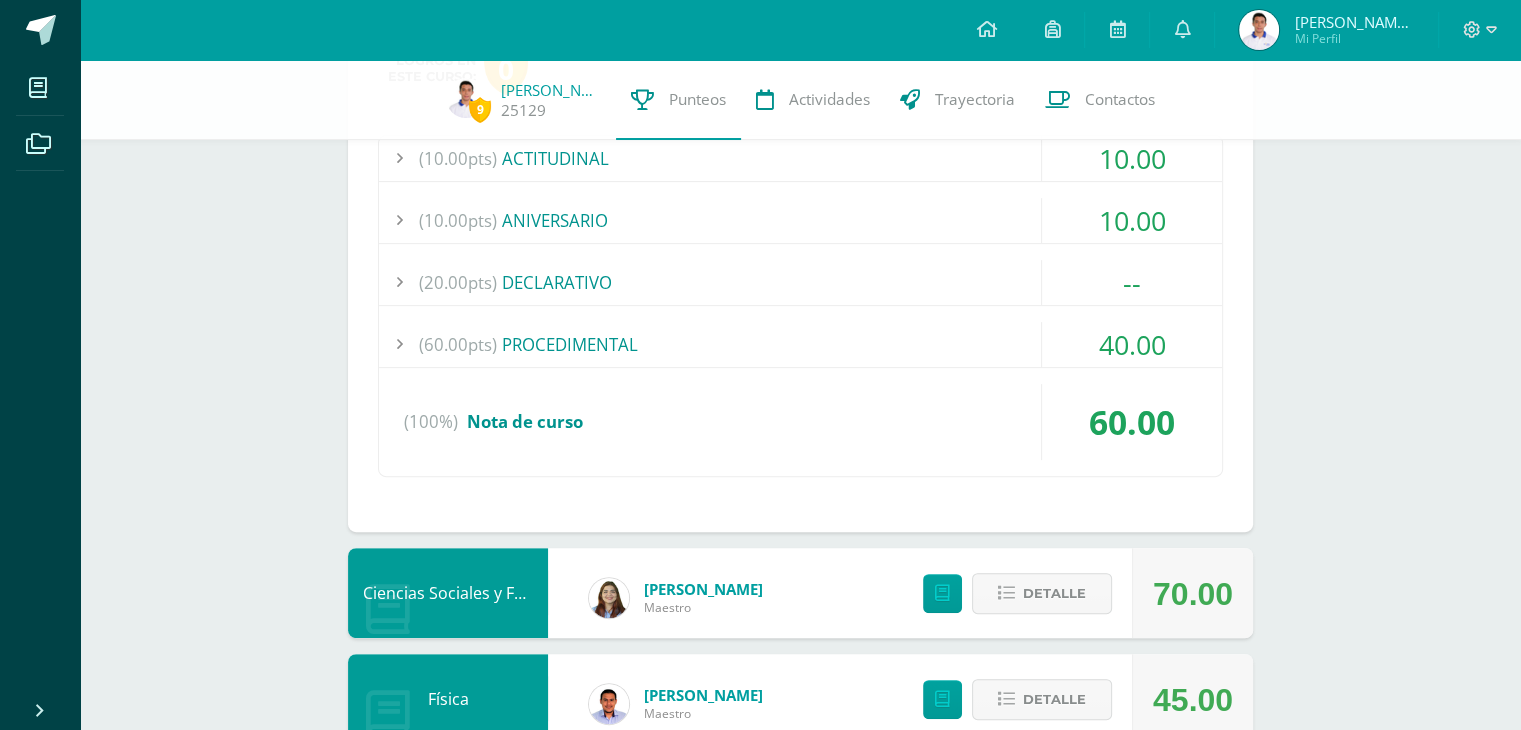 click on "(60.00pts)
PROCEDIMENTAL" at bounding box center [800, 344] 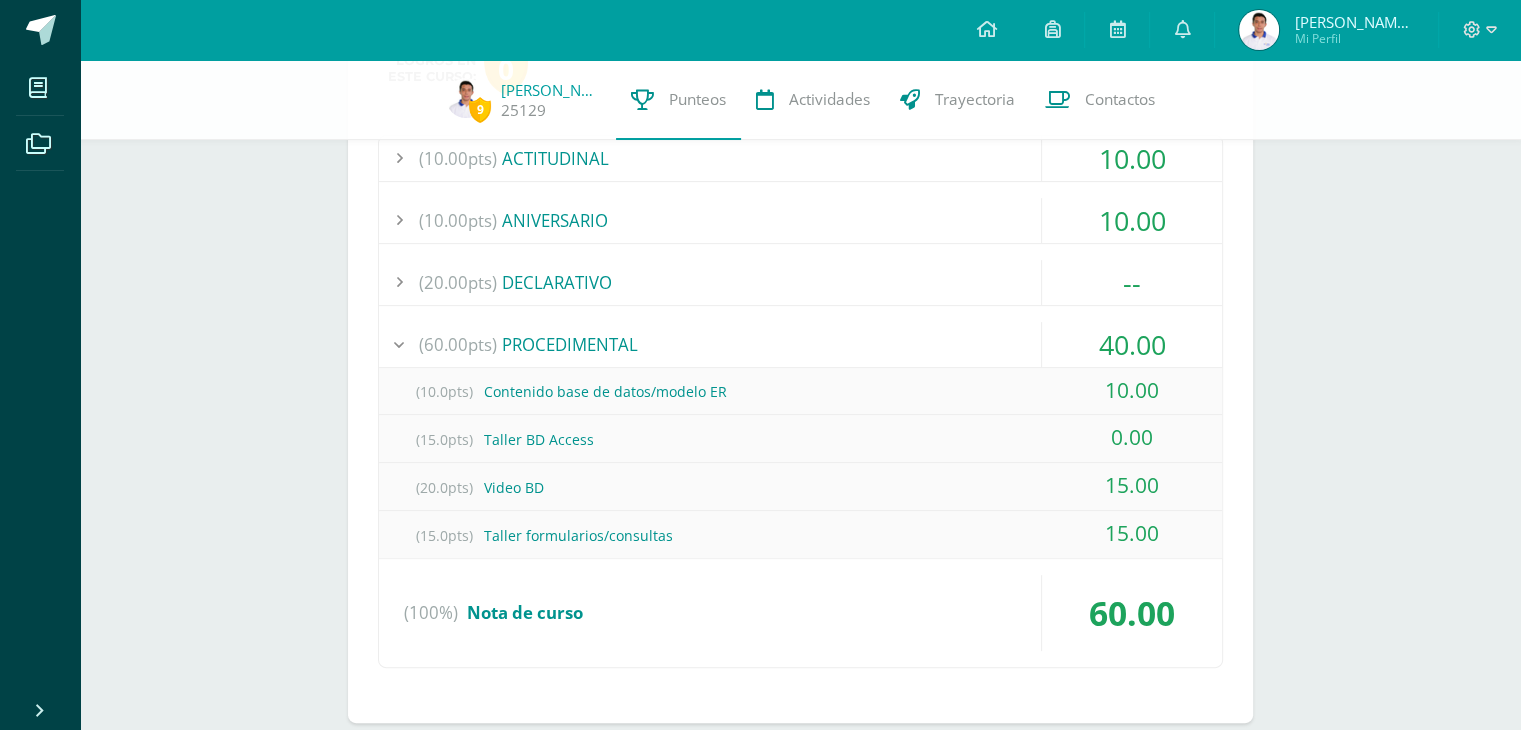 click on "(60.00pts)
PROCEDIMENTAL" at bounding box center (800, 344) 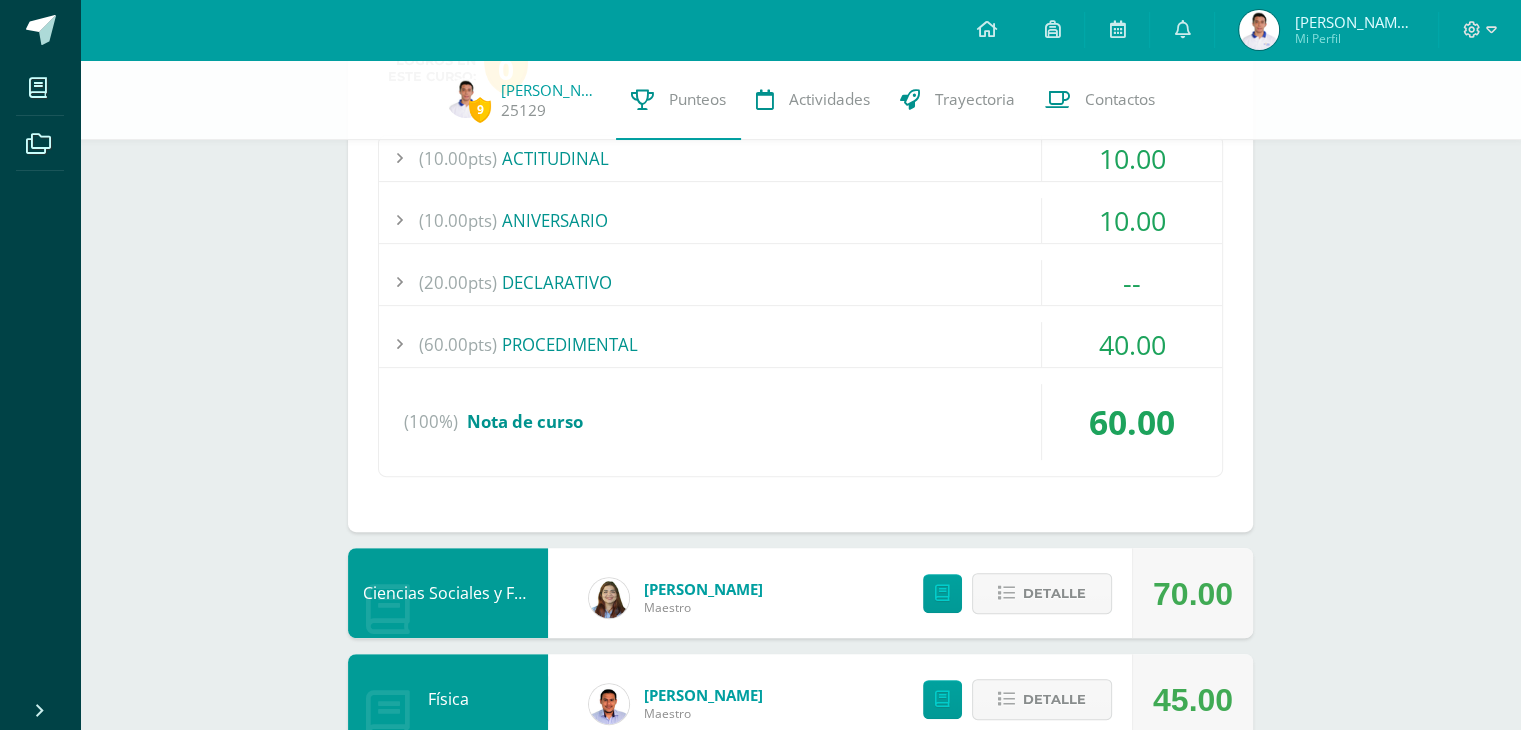 click on "(10.00pts)
ANIVERSARIO" at bounding box center [800, 220] 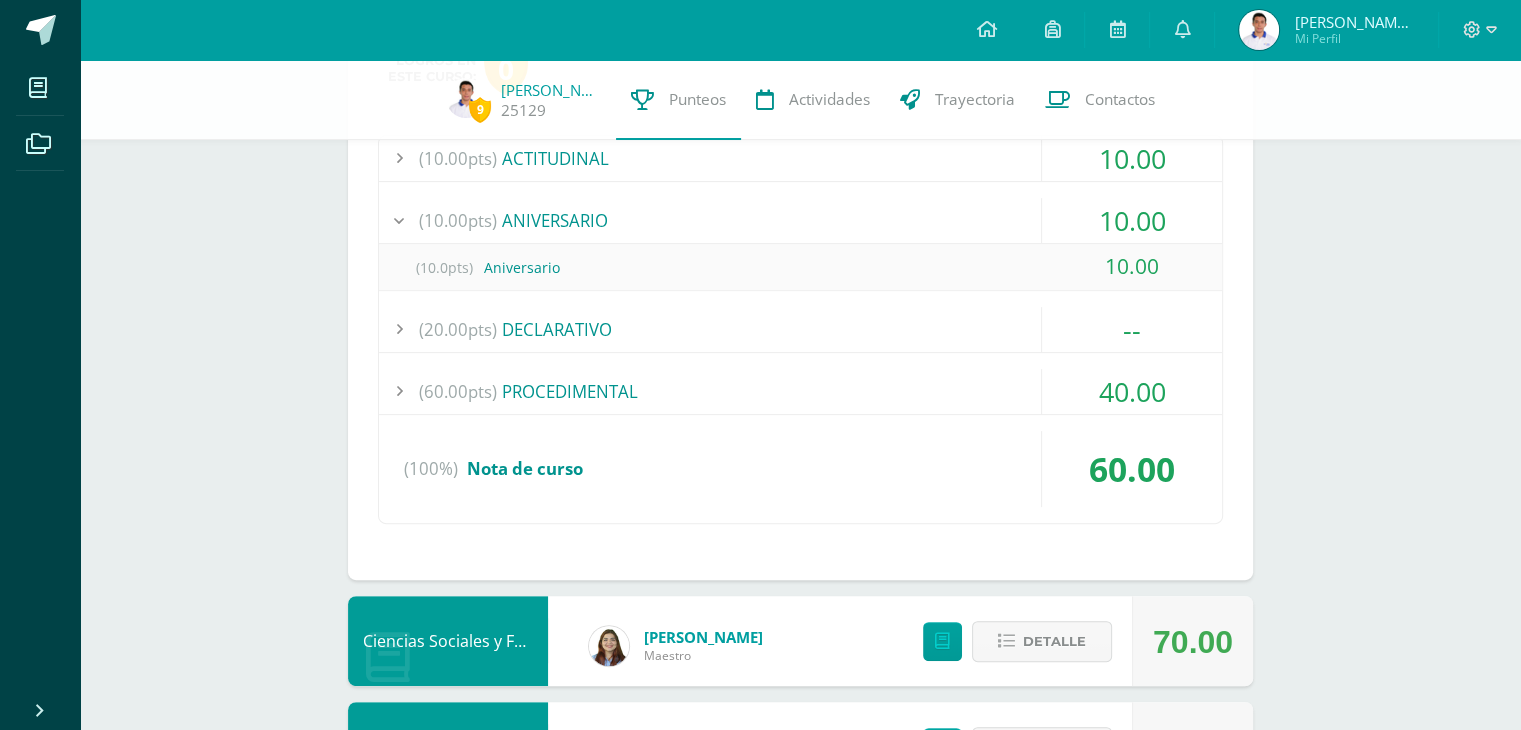 click on "(10.00pts)
ANIVERSARIO" at bounding box center [800, 220] 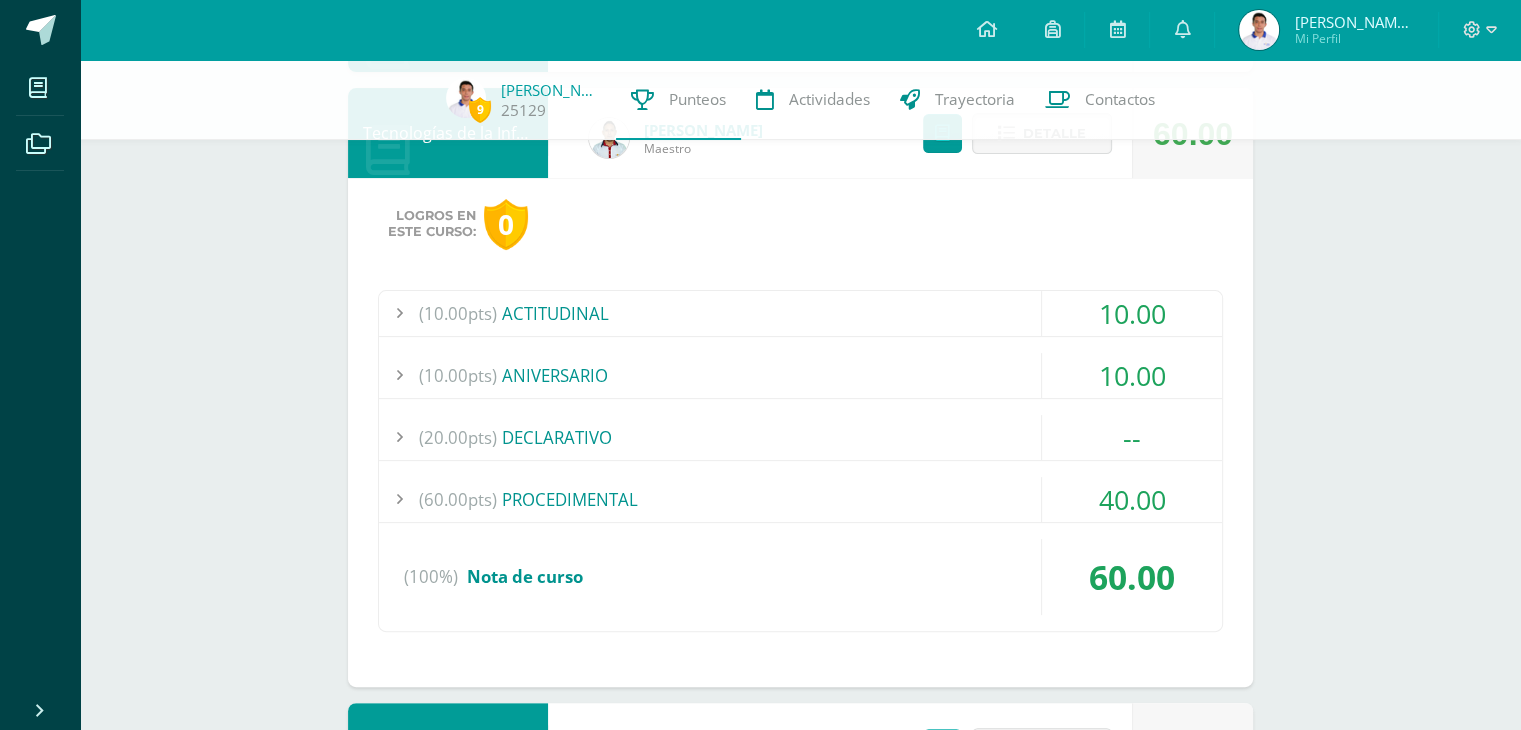 scroll, scrollTop: 434, scrollLeft: 0, axis: vertical 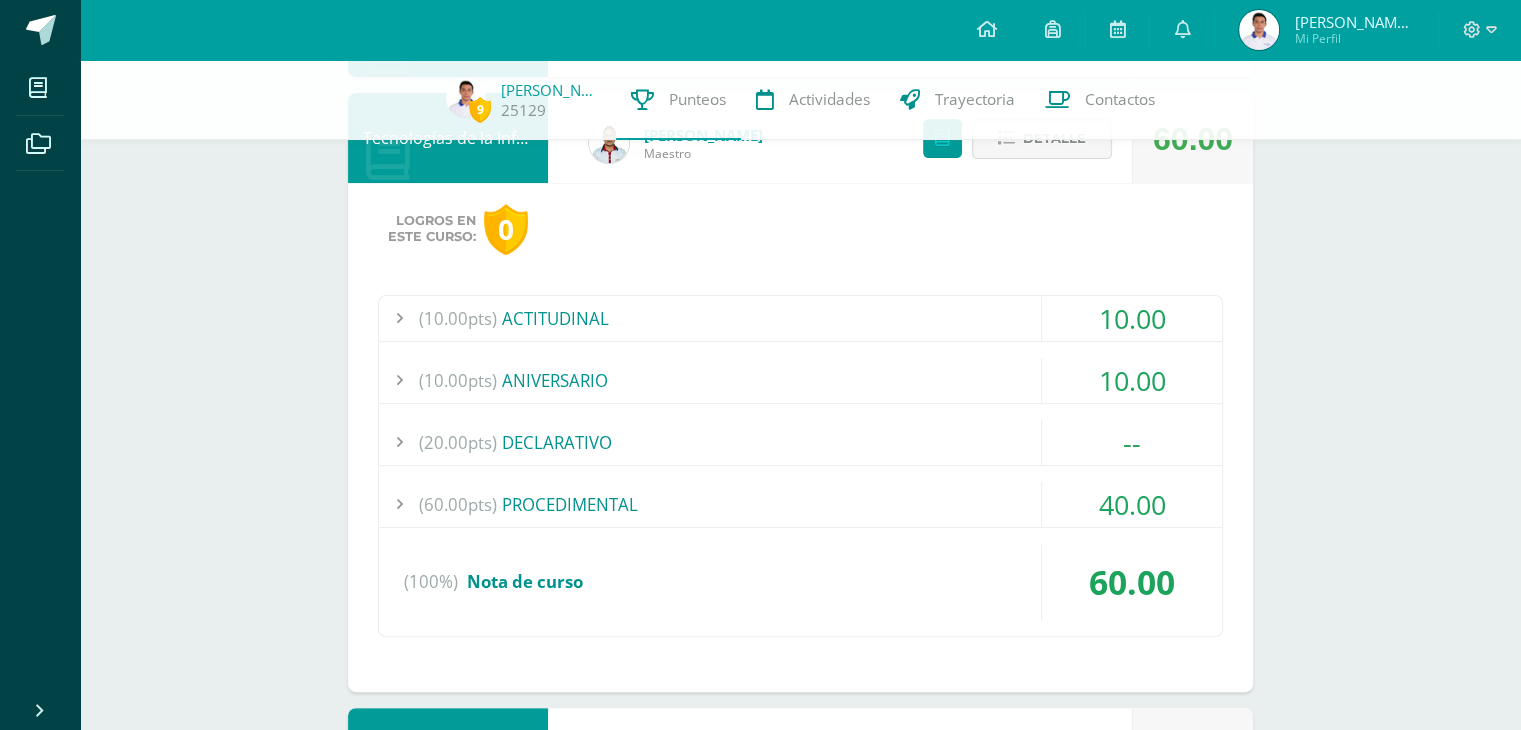click on "(10.00pts)
ACTITUDINAL" at bounding box center [800, 318] 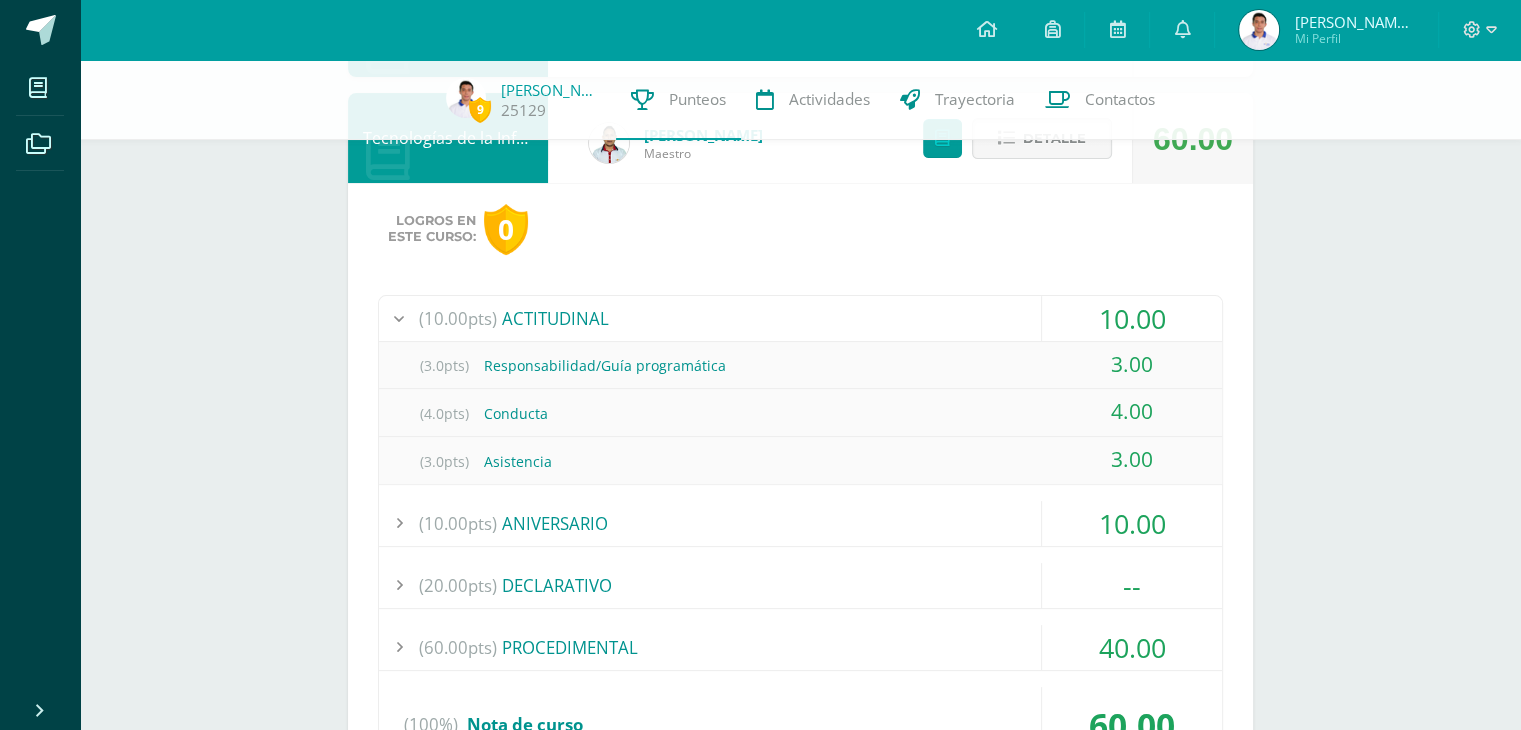 click on "(10.00pts)
ACTITUDINAL" at bounding box center (800, 318) 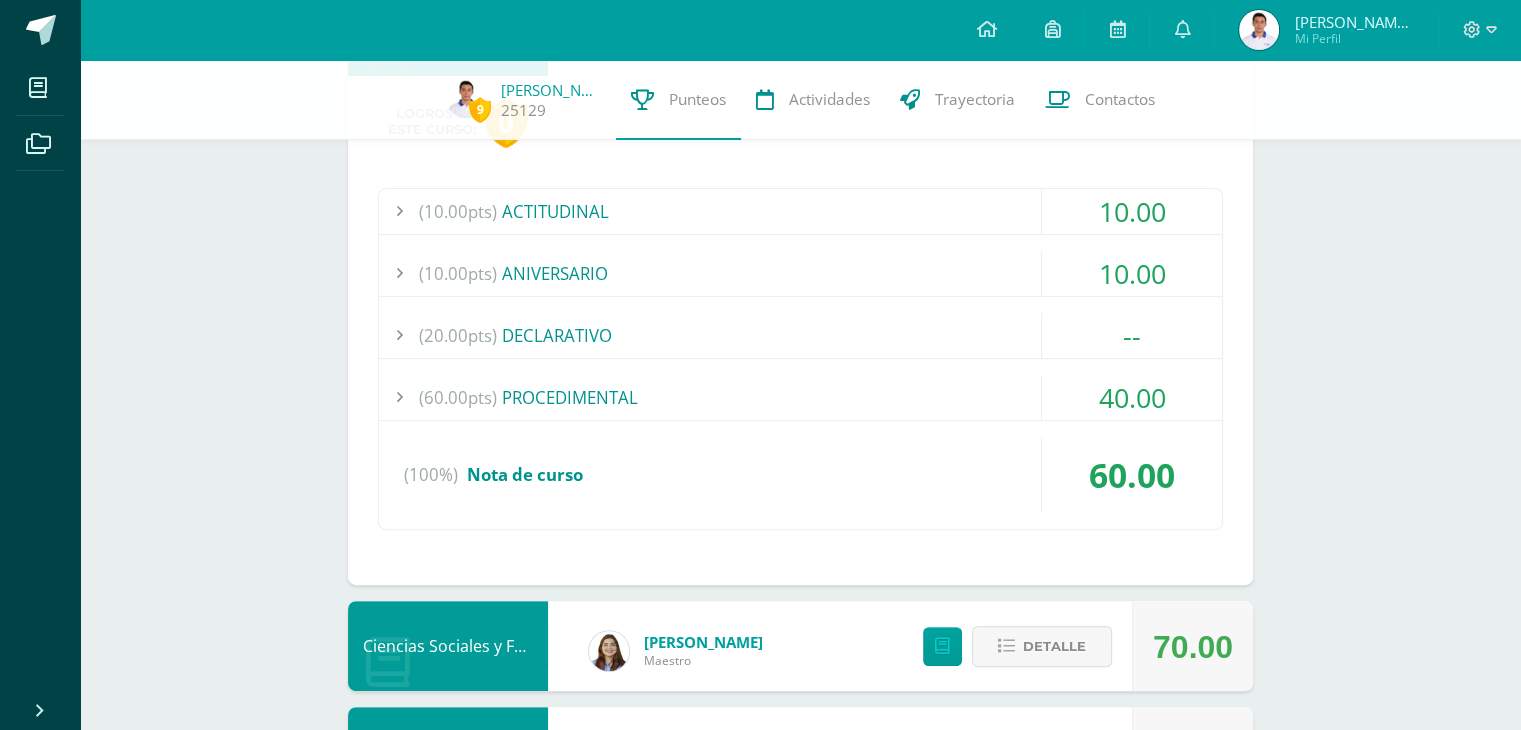 scroll, scrollTop: 544, scrollLeft: 0, axis: vertical 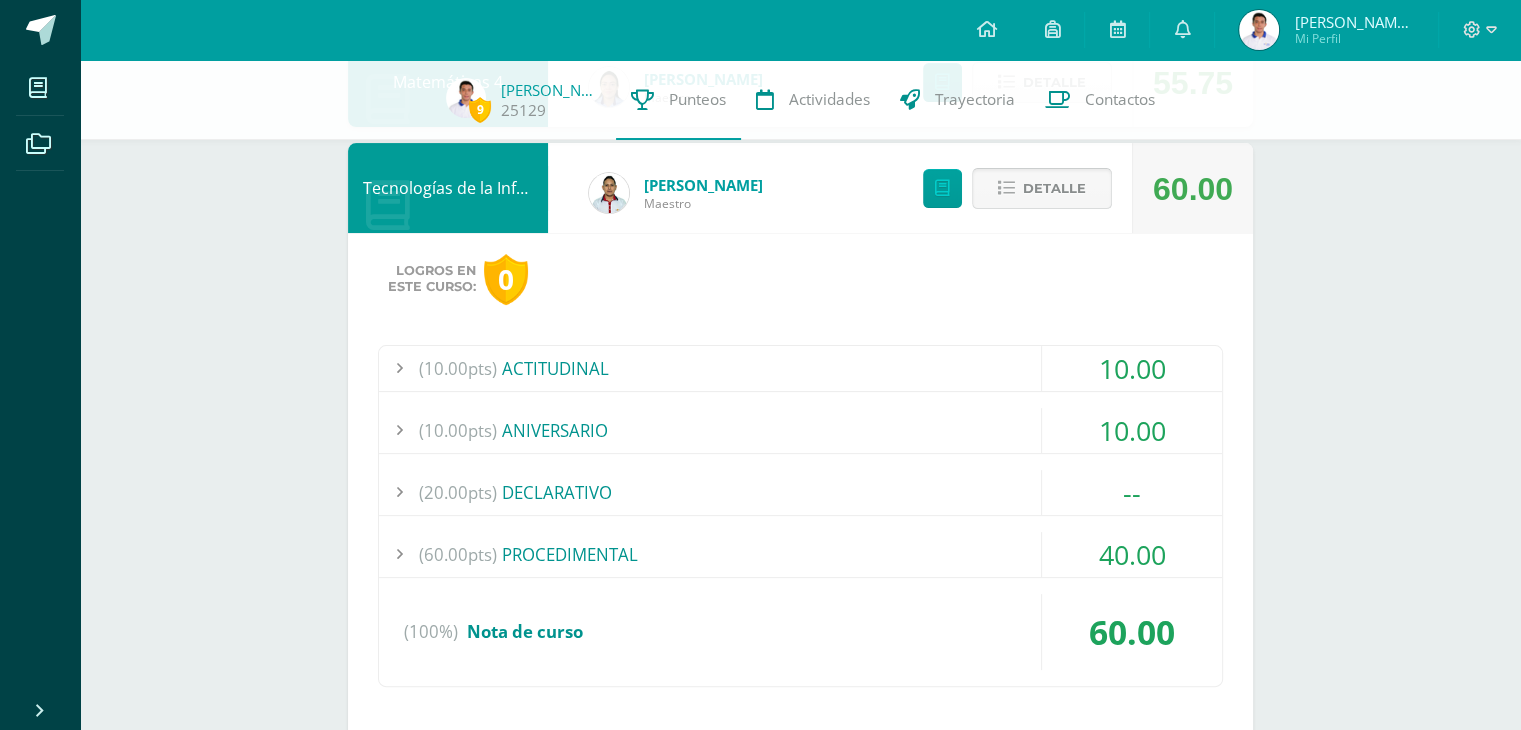 click on "Detalle" at bounding box center [1042, 188] 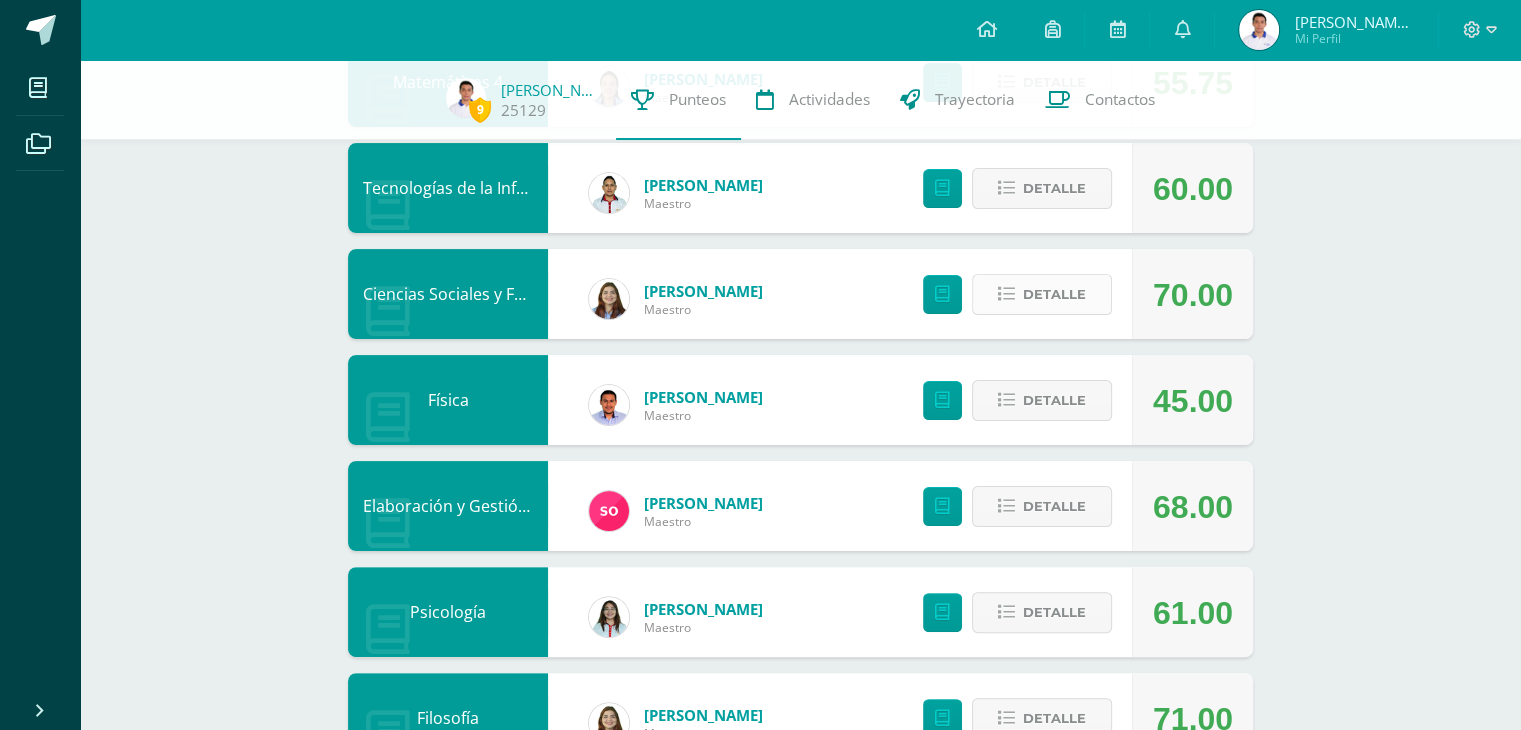 click on "Detalle" at bounding box center (1054, 294) 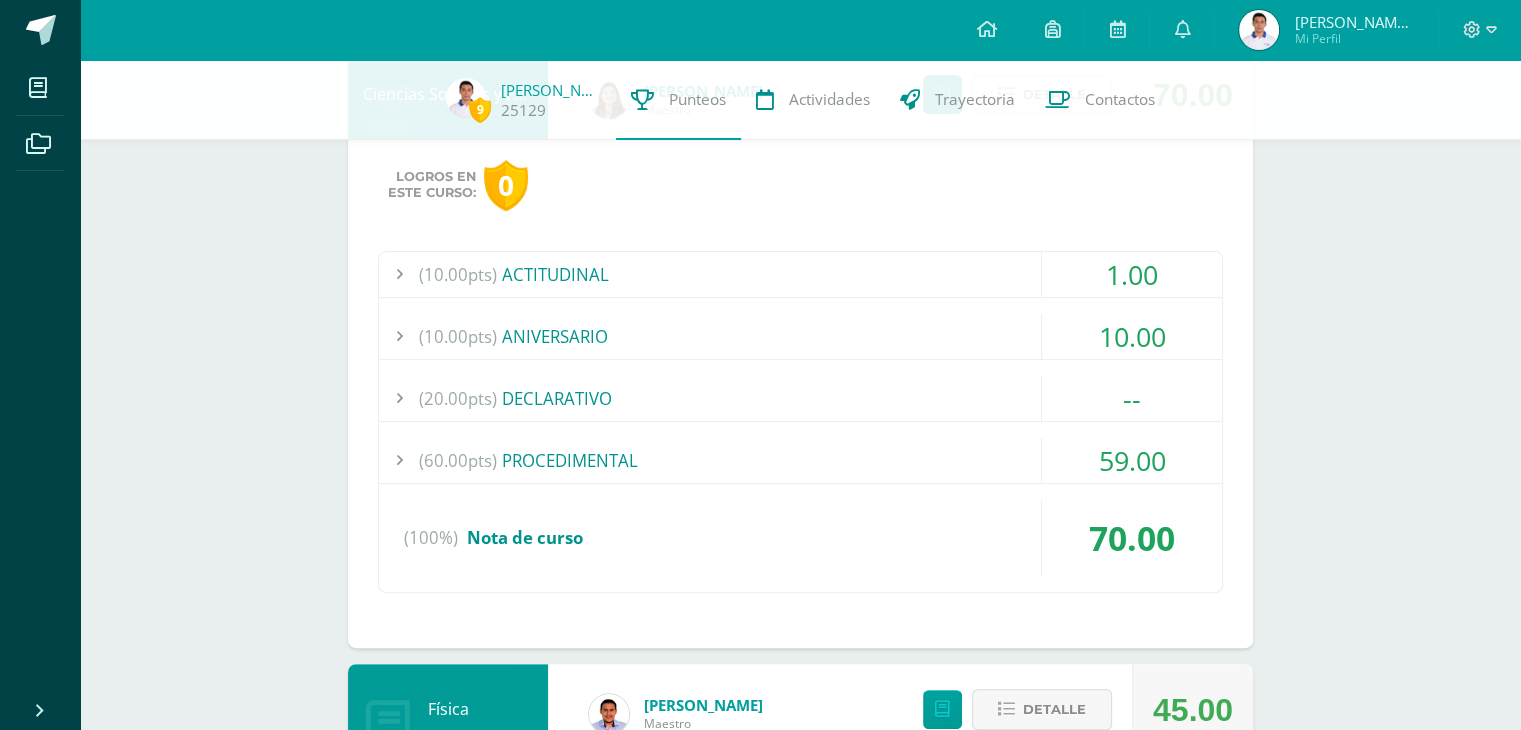 scroll, scrollTop: 640, scrollLeft: 0, axis: vertical 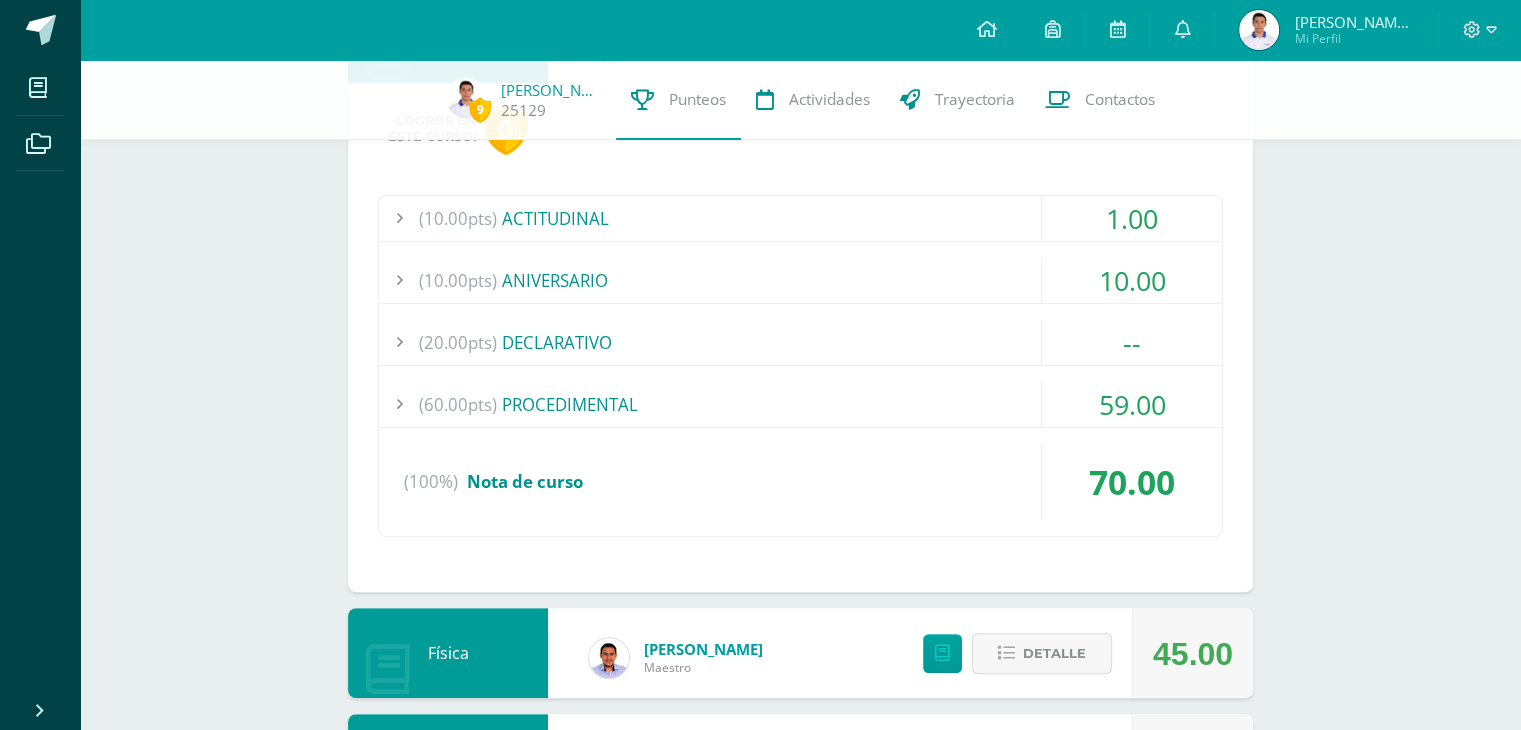click on "(60.00pts)
PROCEDIMENTAL" at bounding box center (800, 404) 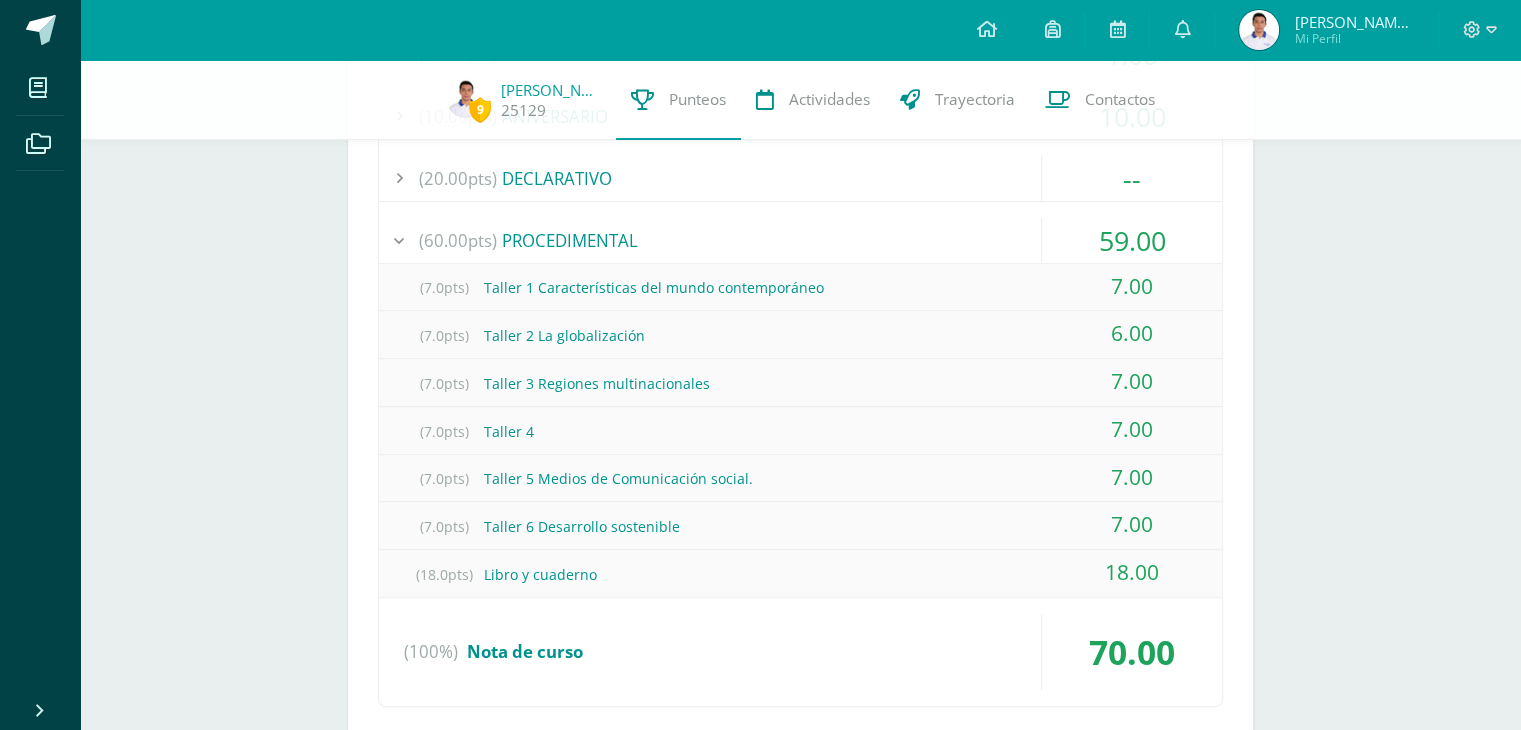 scroll, scrollTop: 764, scrollLeft: 0, axis: vertical 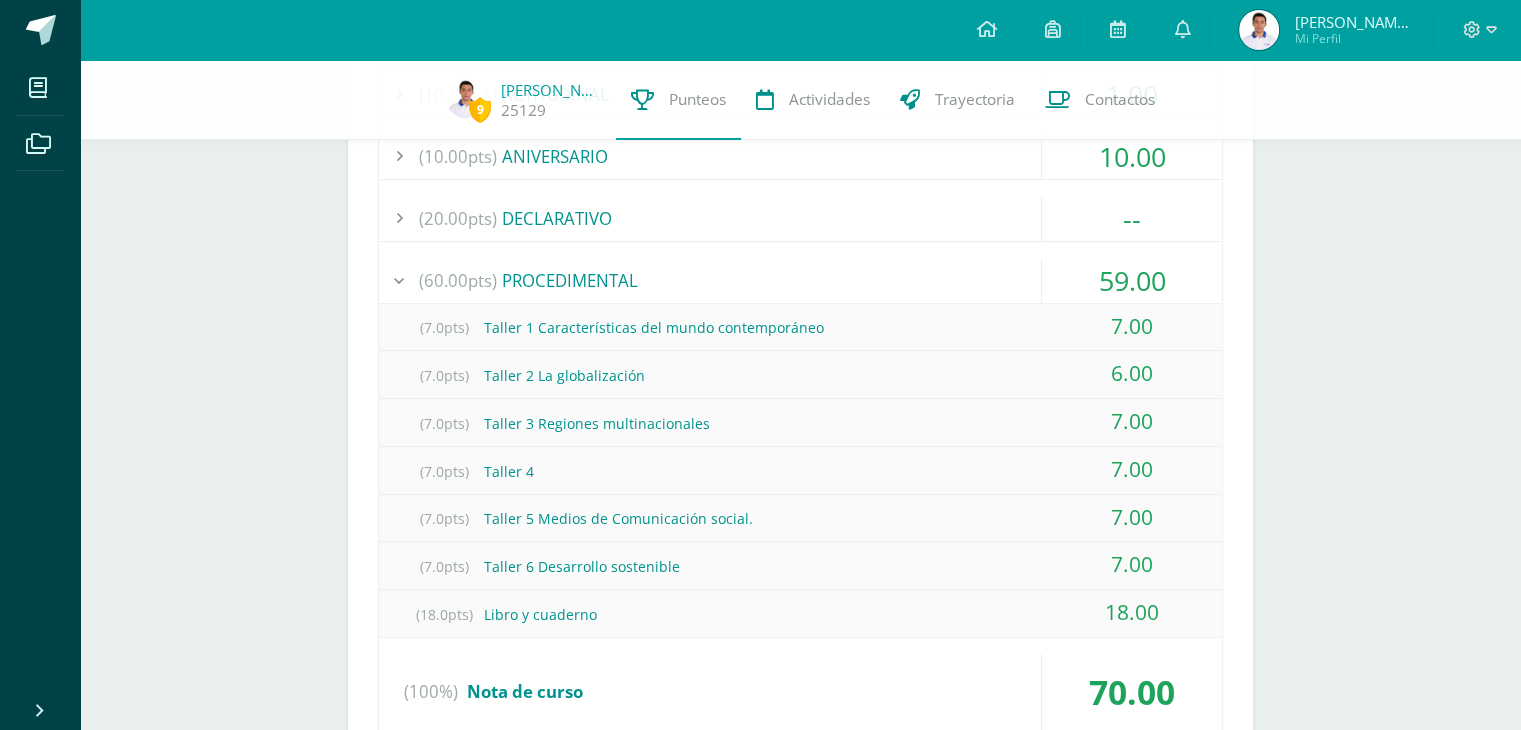 click on "(60.00pts)
PROCEDIMENTAL" at bounding box center (800, 280) 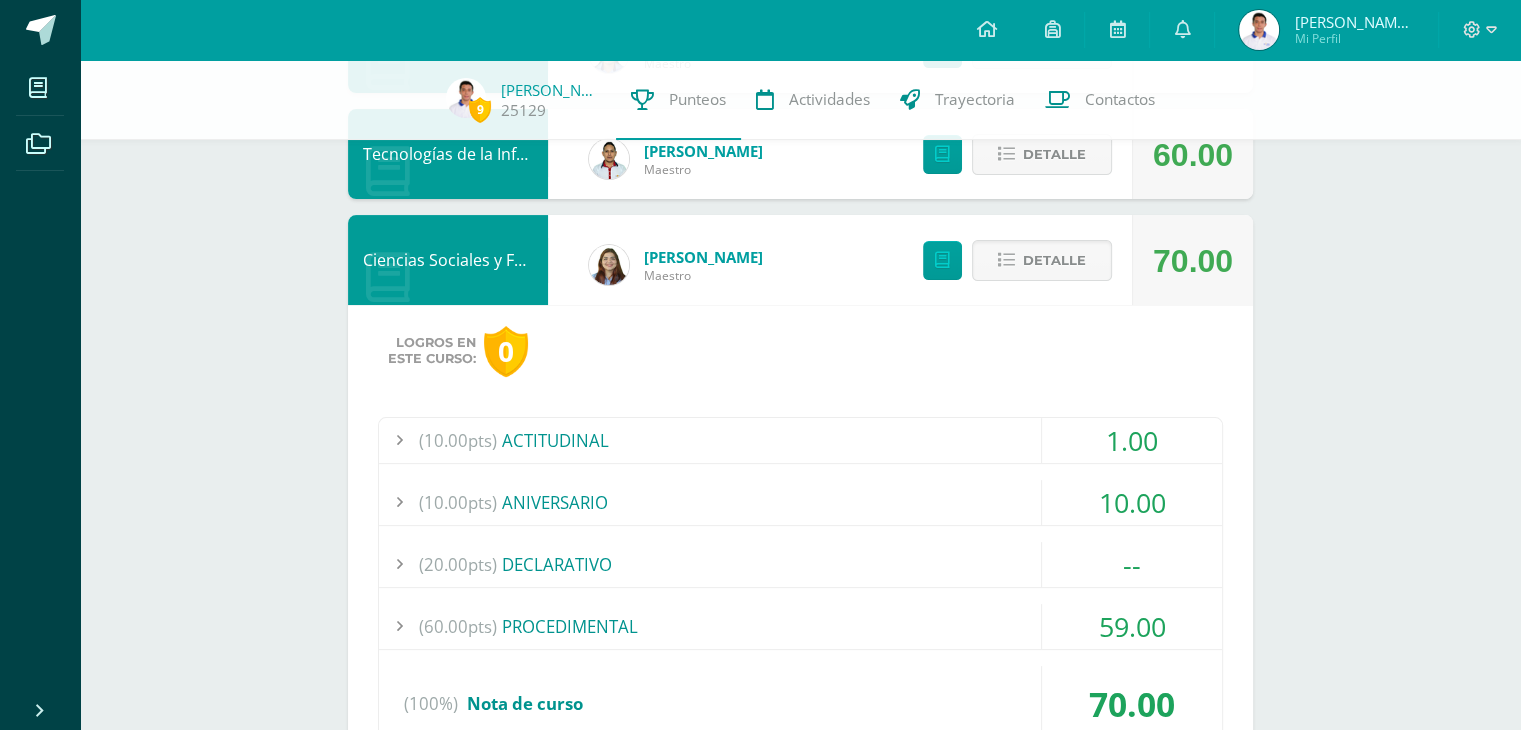 scroll, scrollTop: 413, scrollLeft: 0, axis: vertical 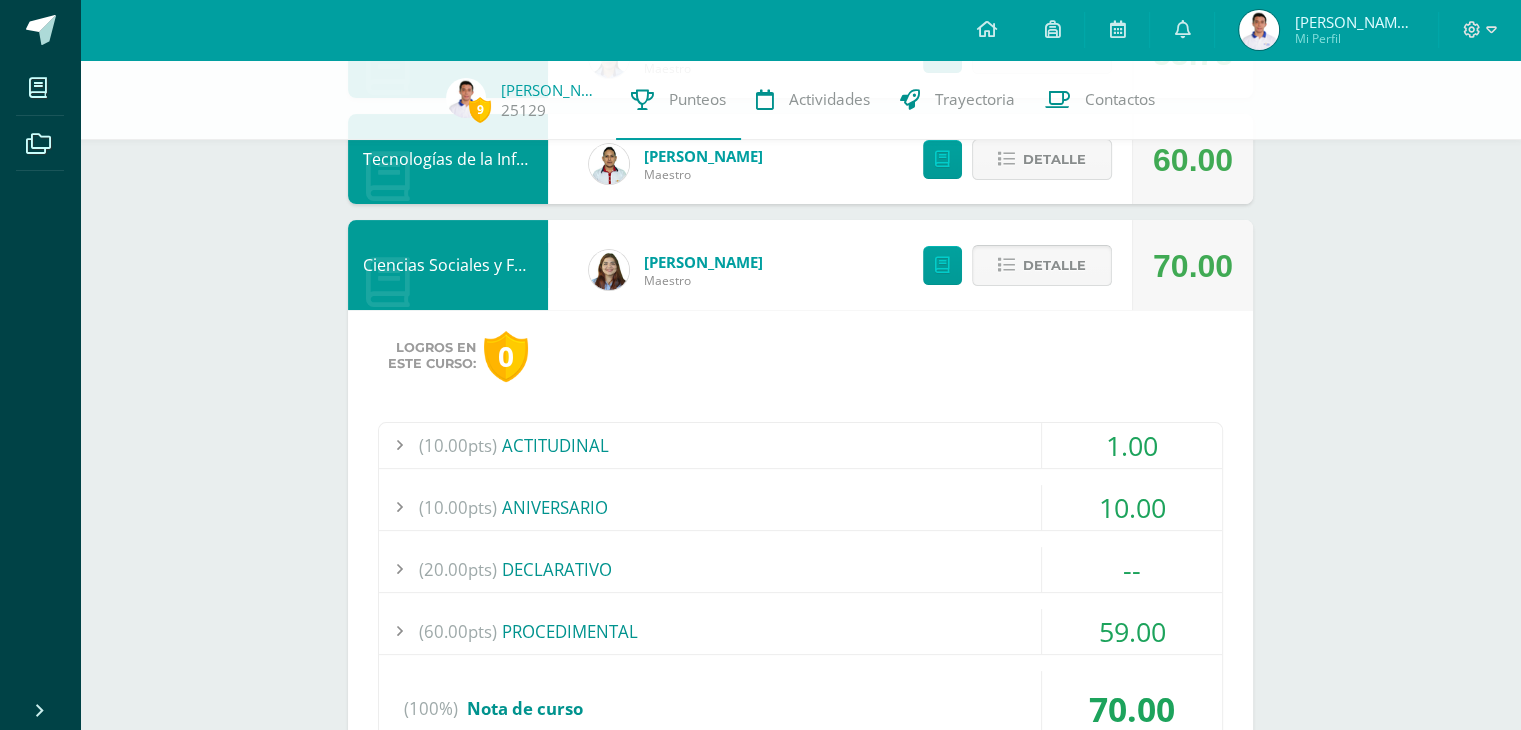 click on "Detalle" at bounding box center [1054, 265] 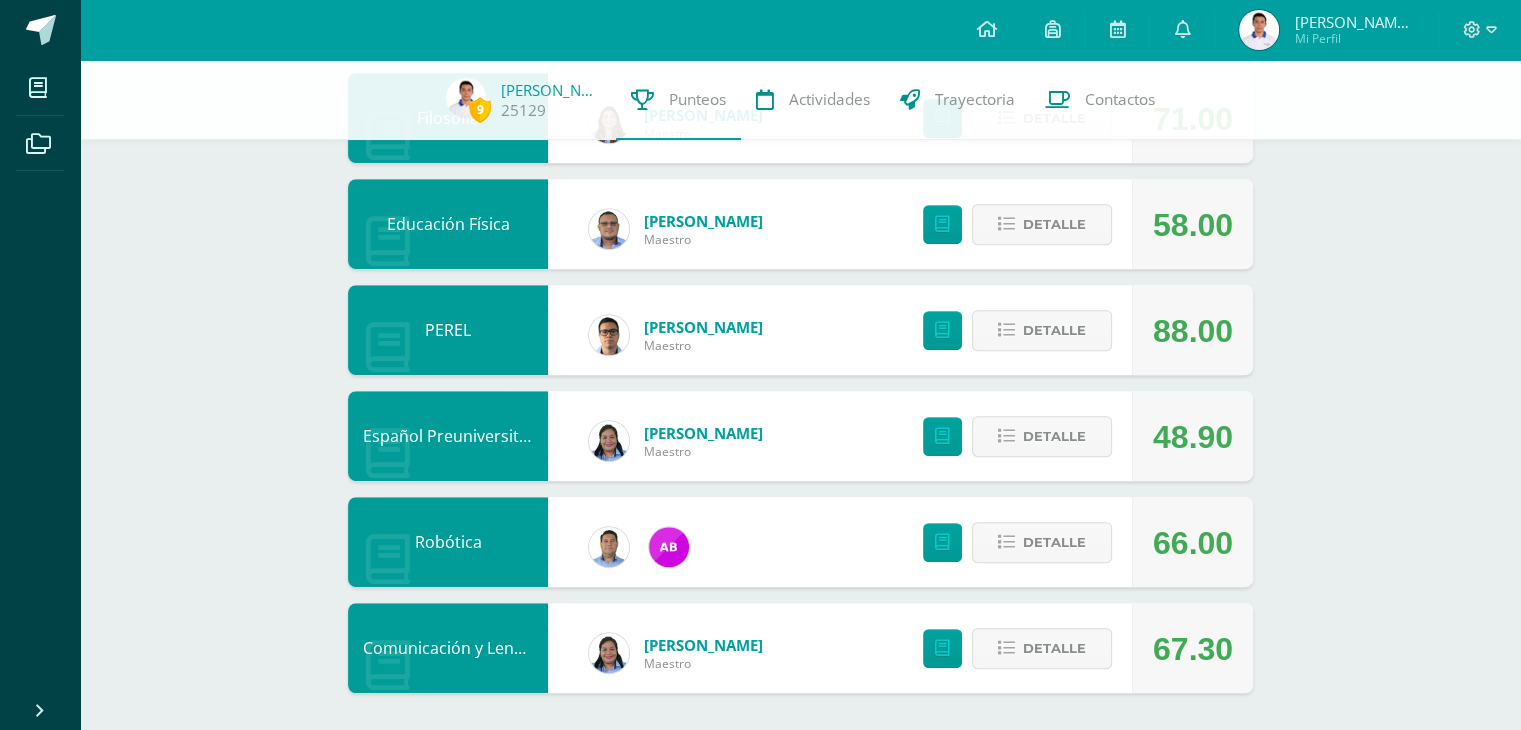 scroll, scrollTop: 988, scrollLeft: 0, axis: vertical 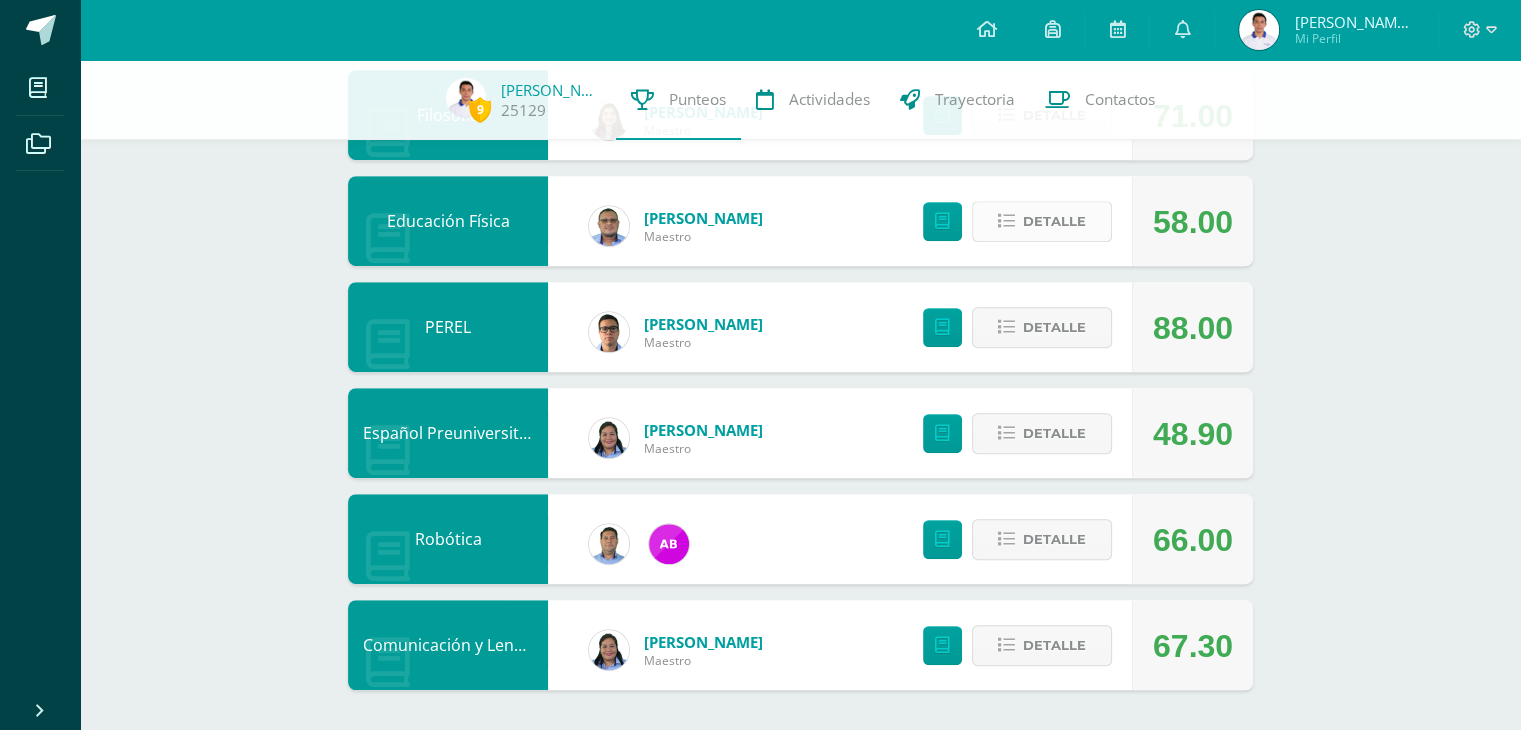 click on "Detalle" at bounding box center [1042, 221] 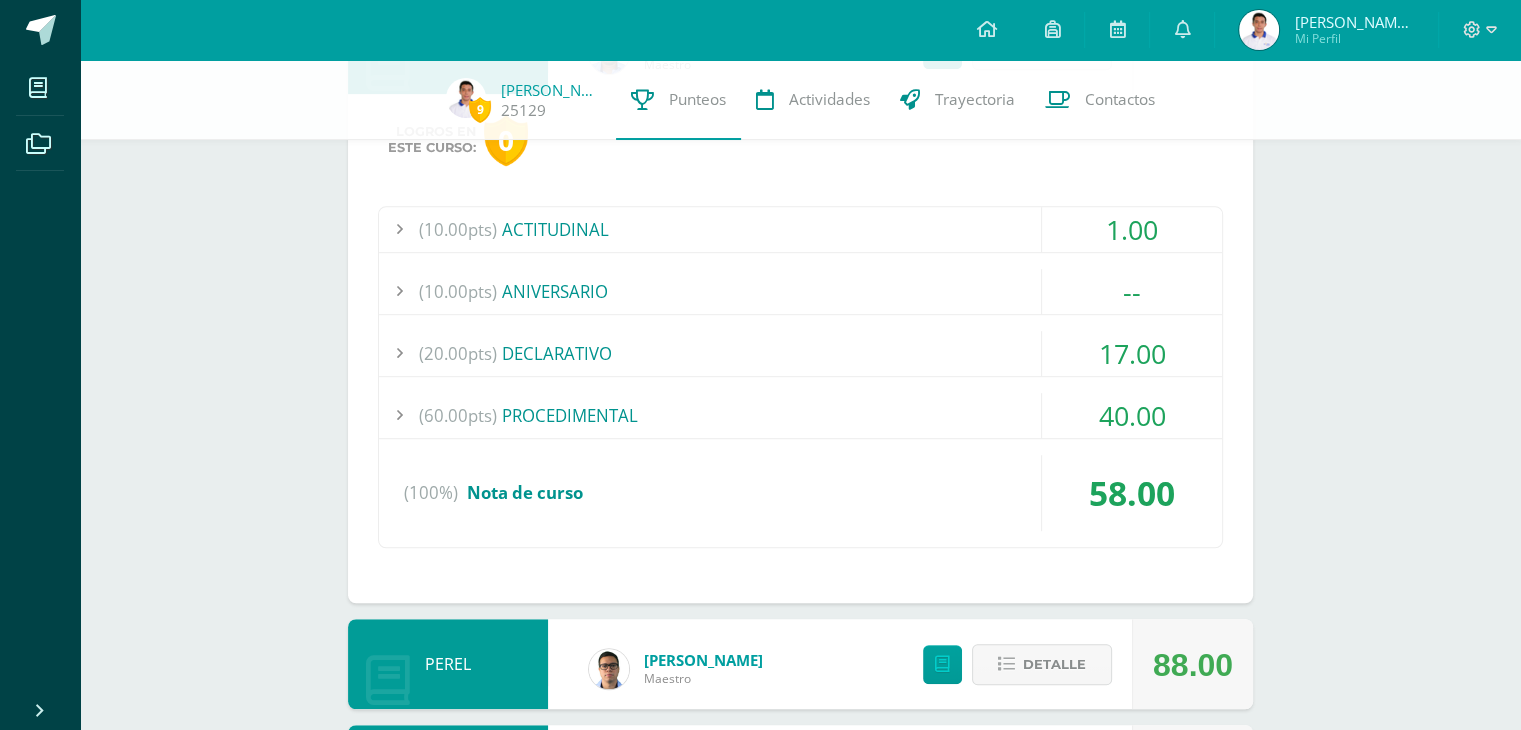 scroll, scrollTop: 1172, scrollLeft: 0, axis: vertical 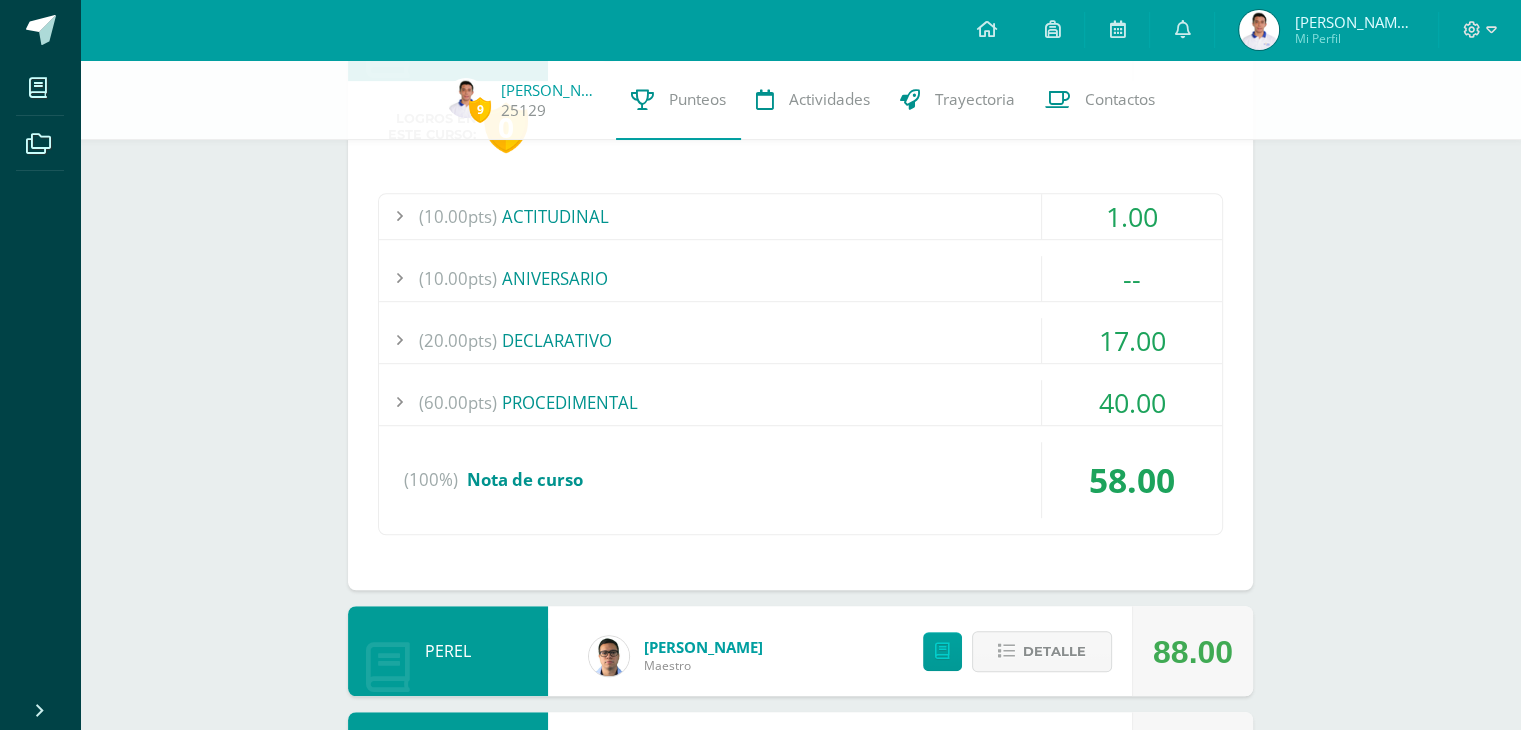 click on "(60.00pts)
PROCEDIMENTAL" at bounding box center [800, 402] 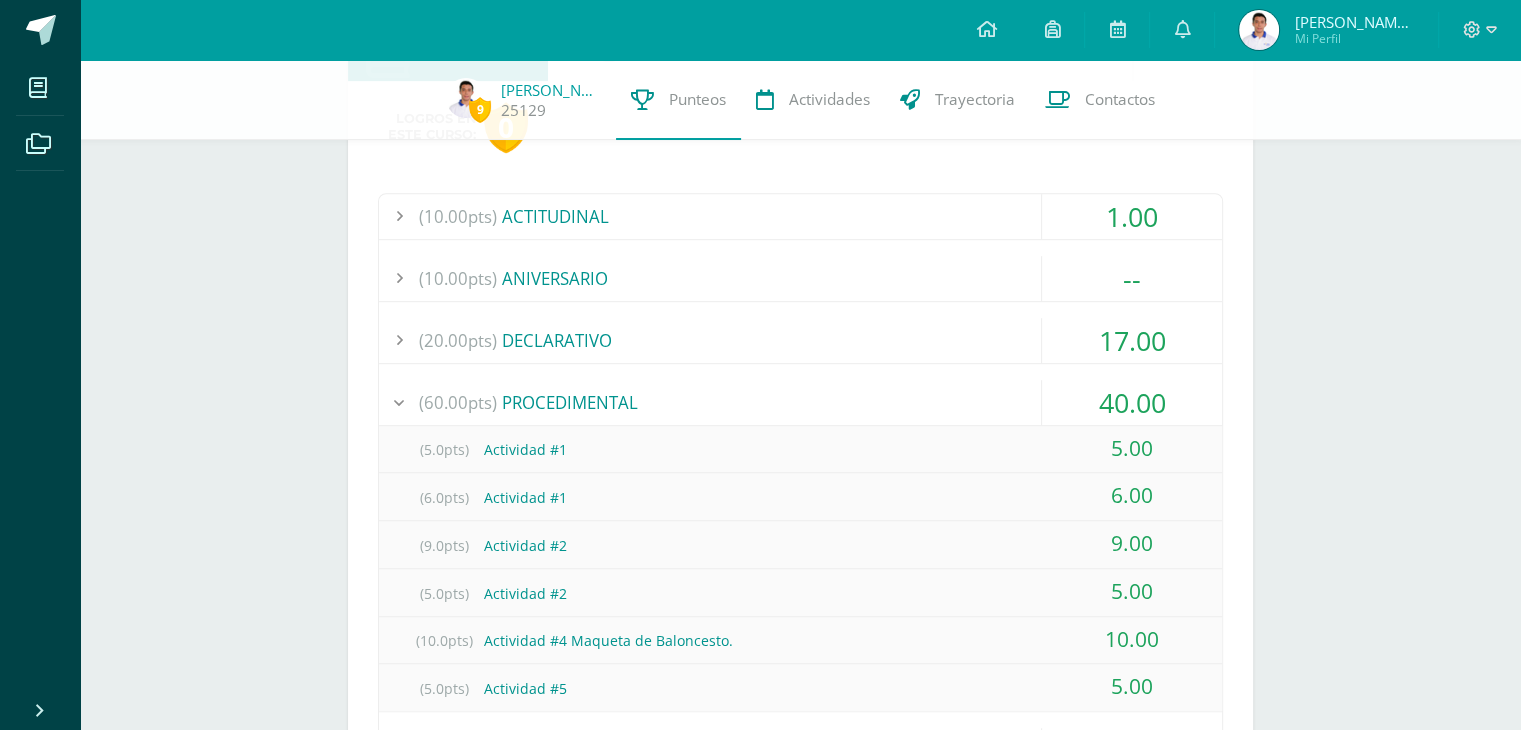 click on "(60.00pts)
PROCEDIMENTAL" at bounding box center (800, 402) 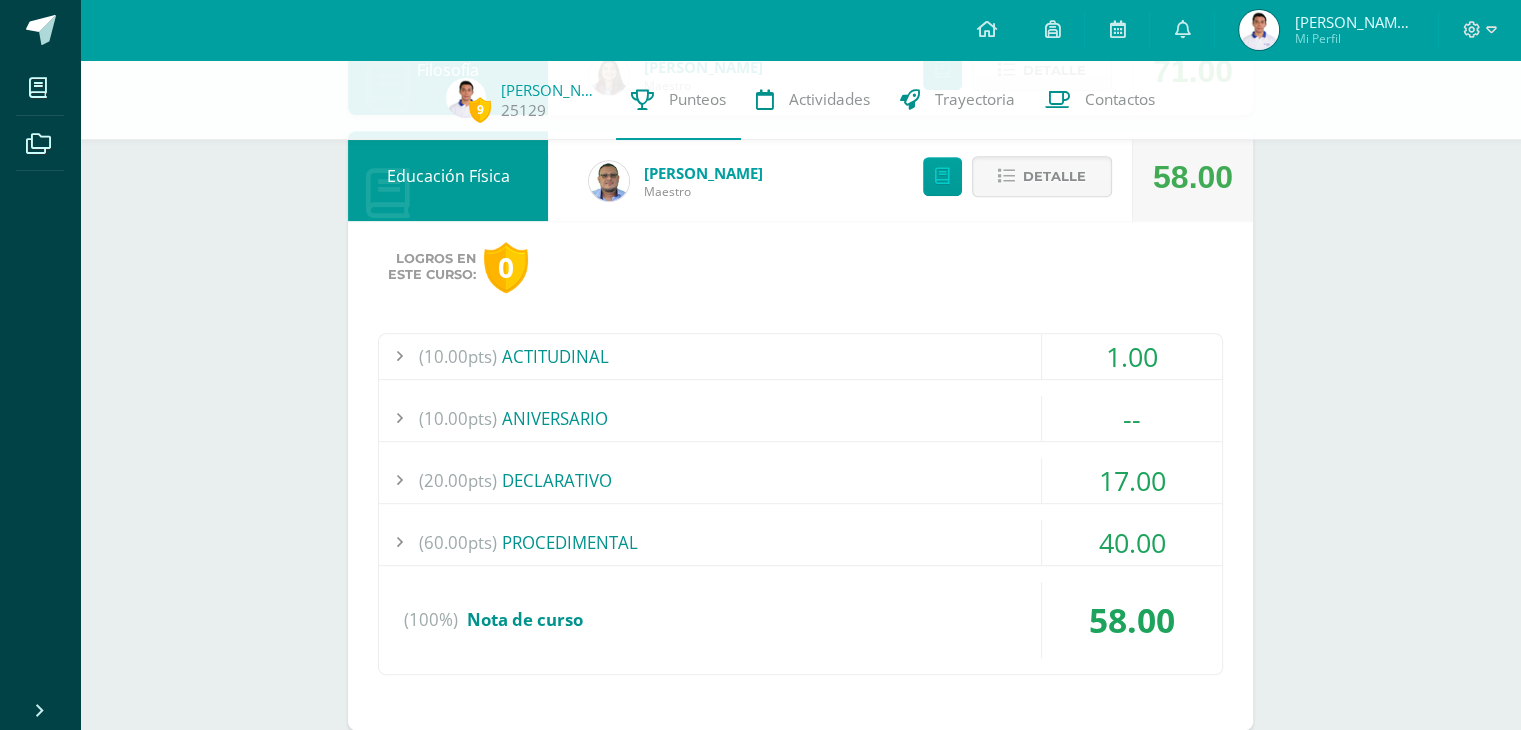 scroll, scrollTop: 950, scrollLeft: 0, axis: vertical 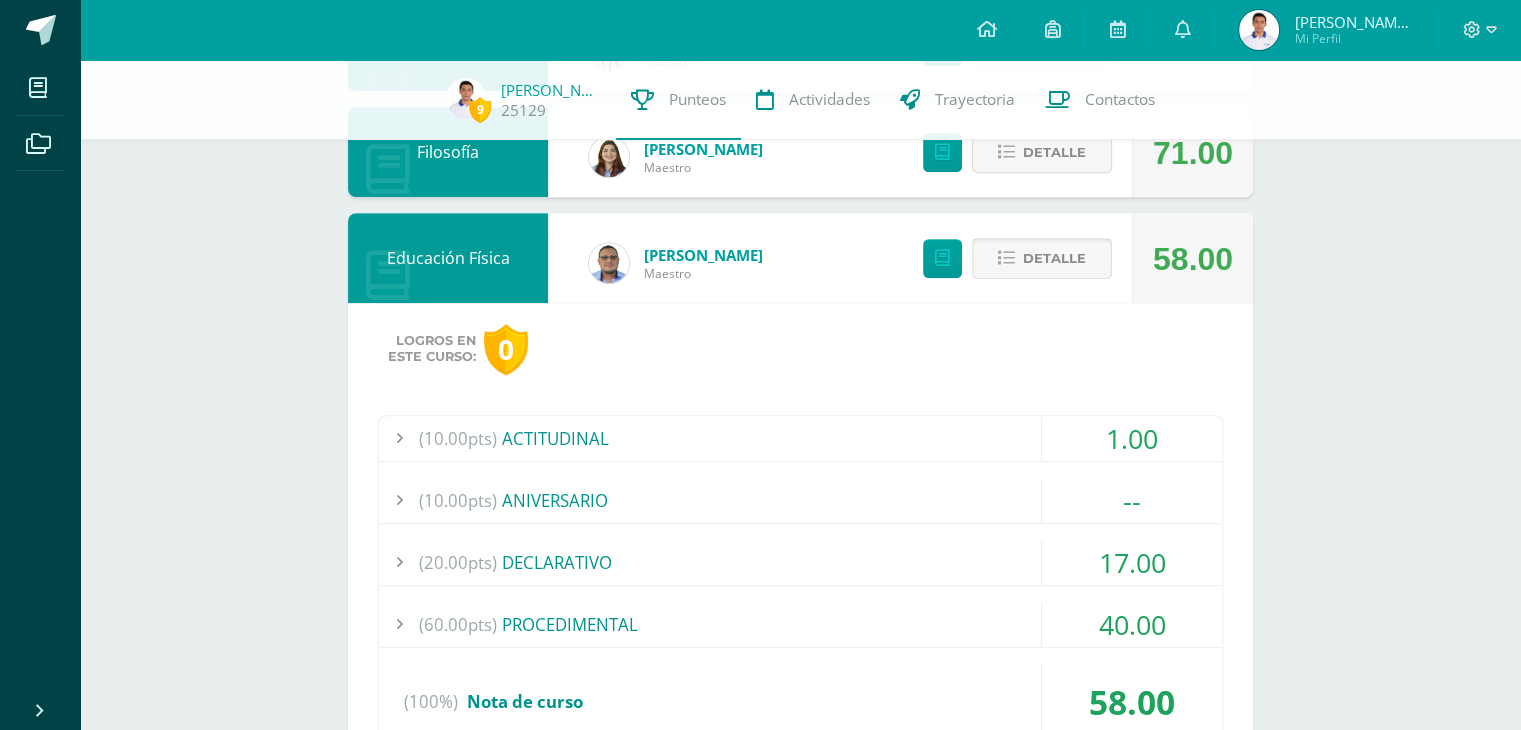 click on "Detalle" at bounding box center [1042, 258] 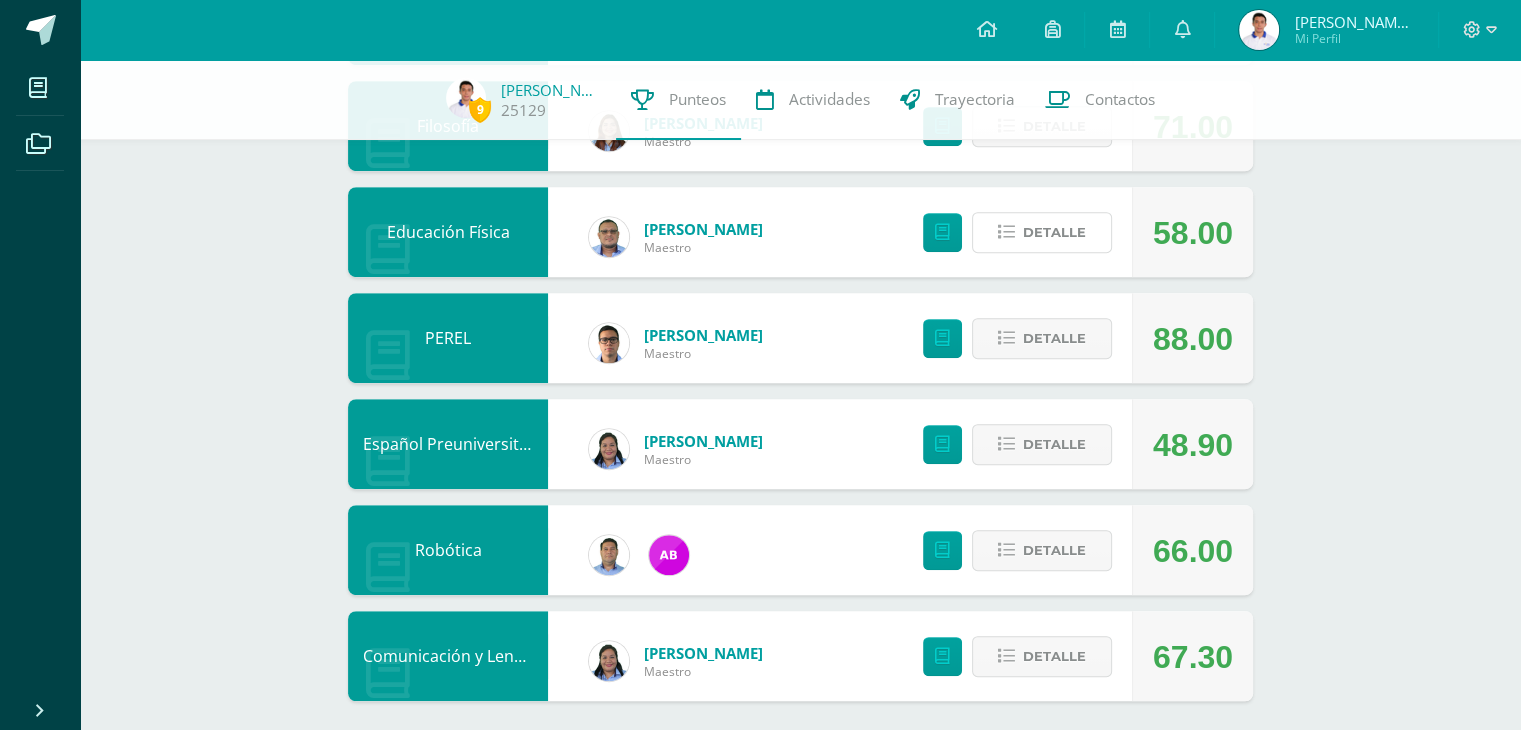 scroll, scrollTop: 988, scrollLeft: 0, axis: vertical 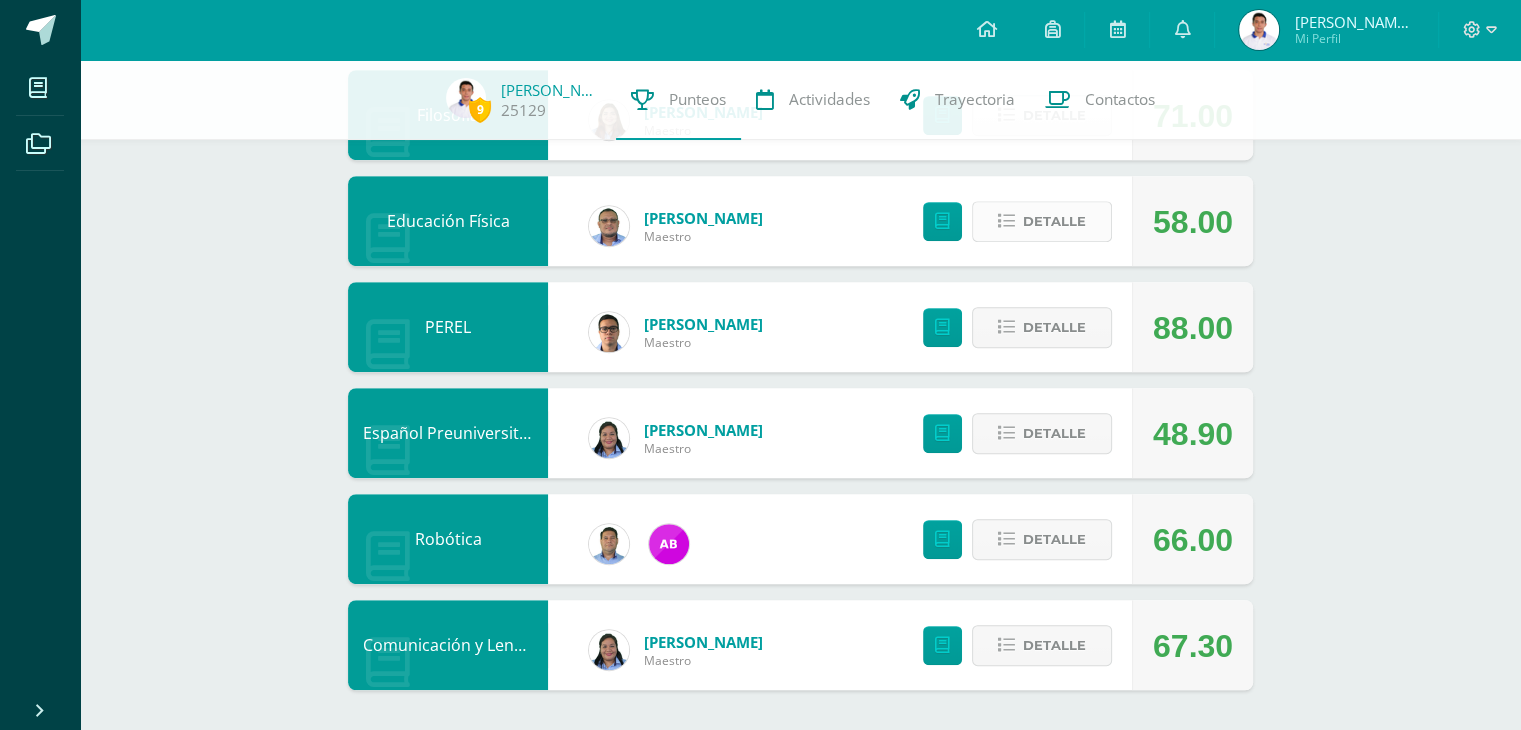 click on "Detalle" at bounding box center [1054, 221] 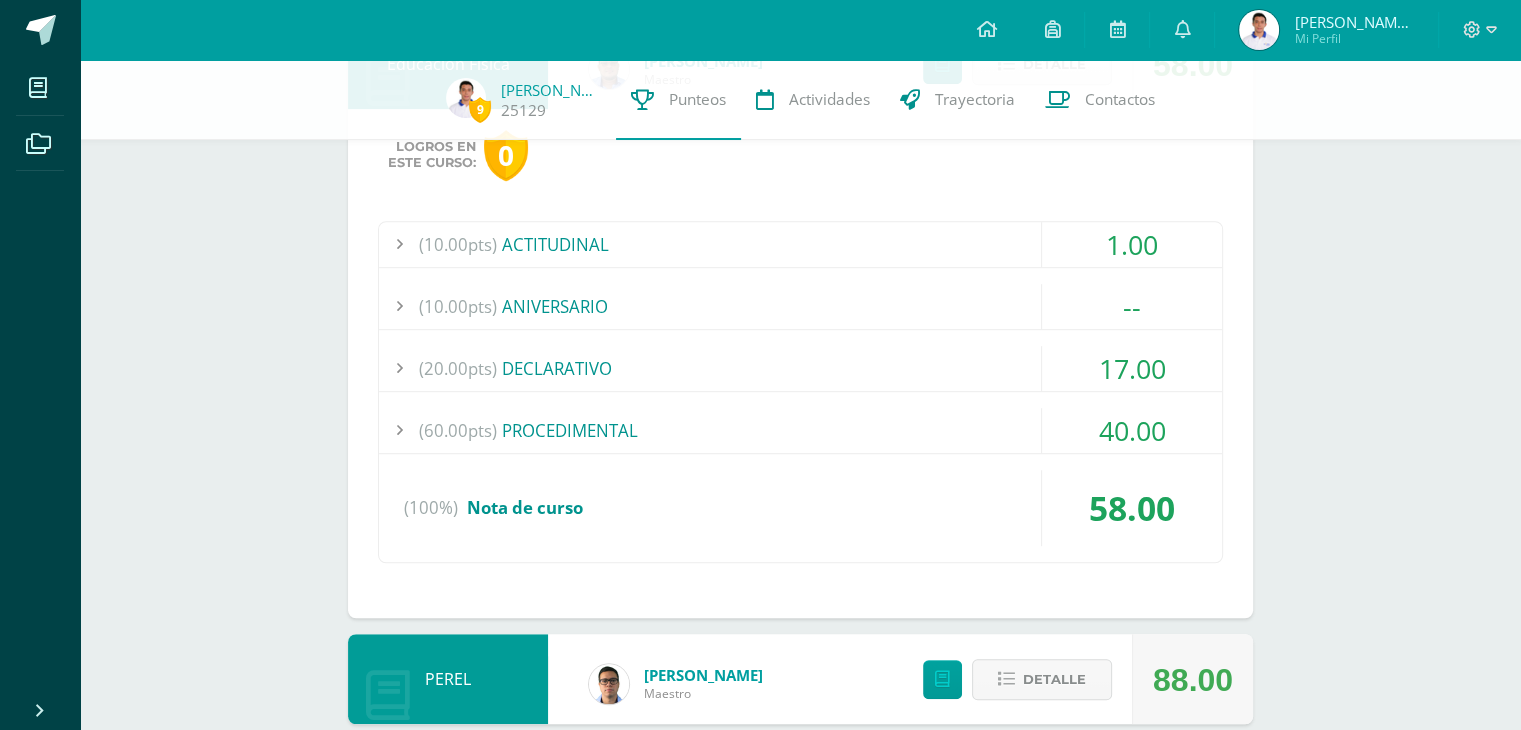 scroll, scrollTop: 1164, scrollLeft: 0, axis: vertical 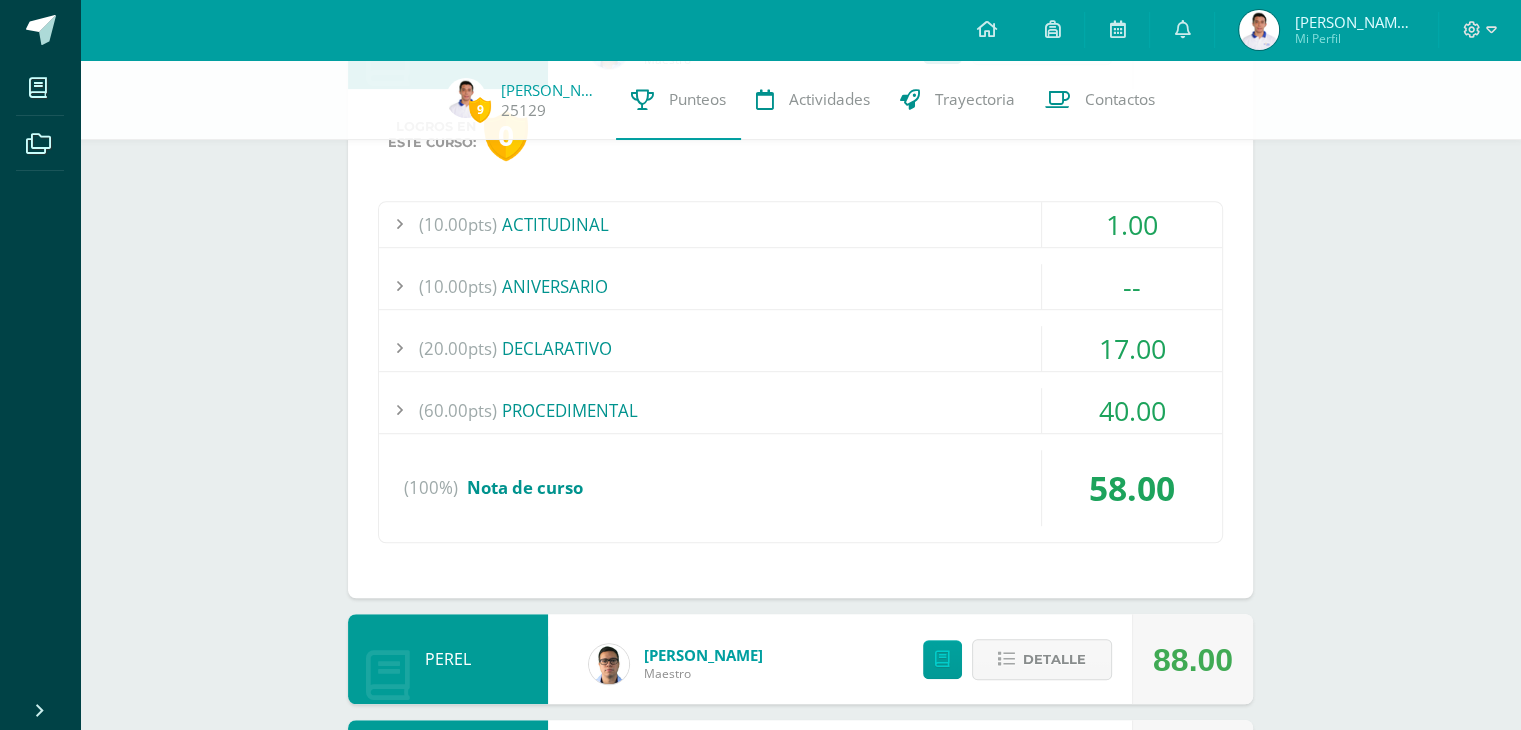 click on "(60.00pts)
PROCEDIMENTAL" at bounding box center [800, 410] 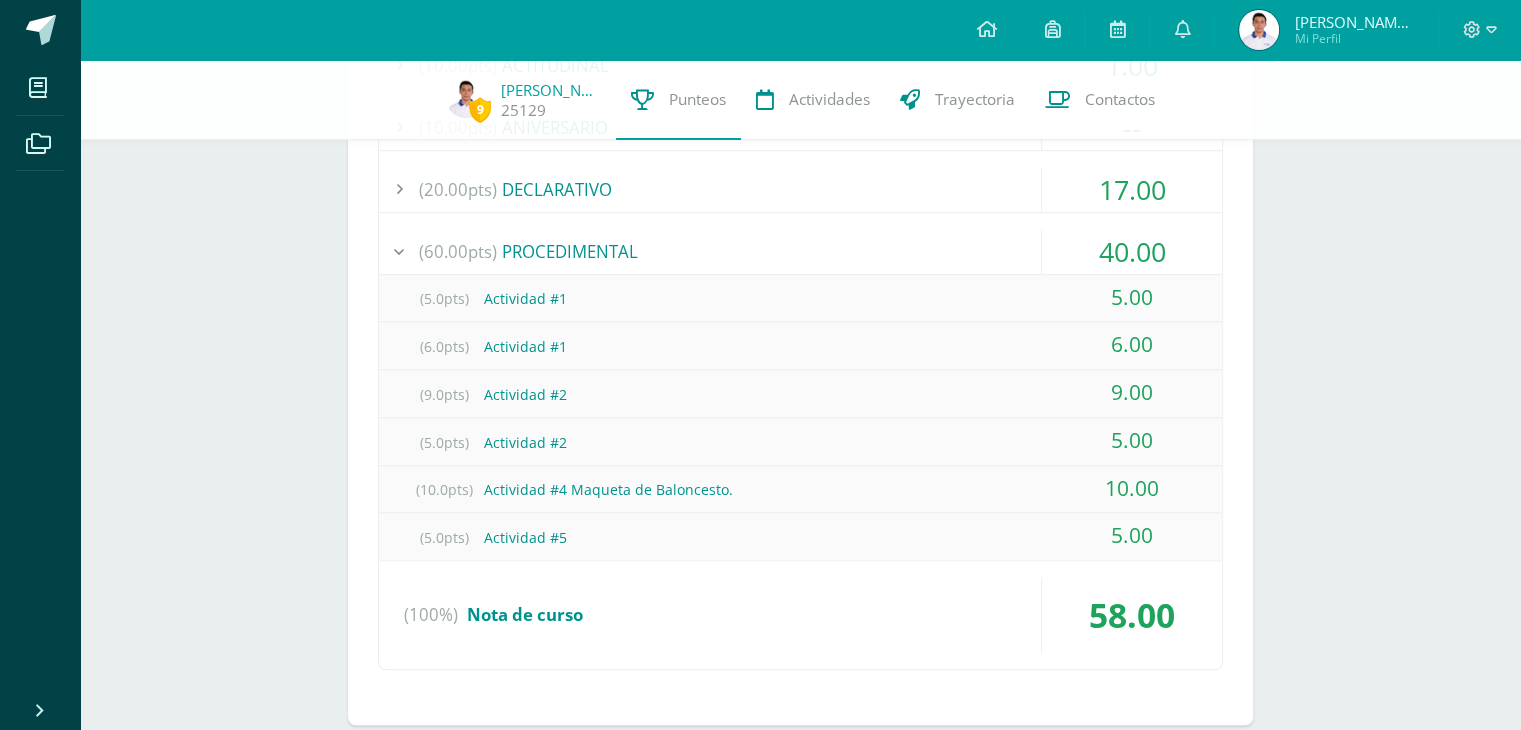 scroll, scrollTop: 1320, scrollLeft: 0, axis: vertical 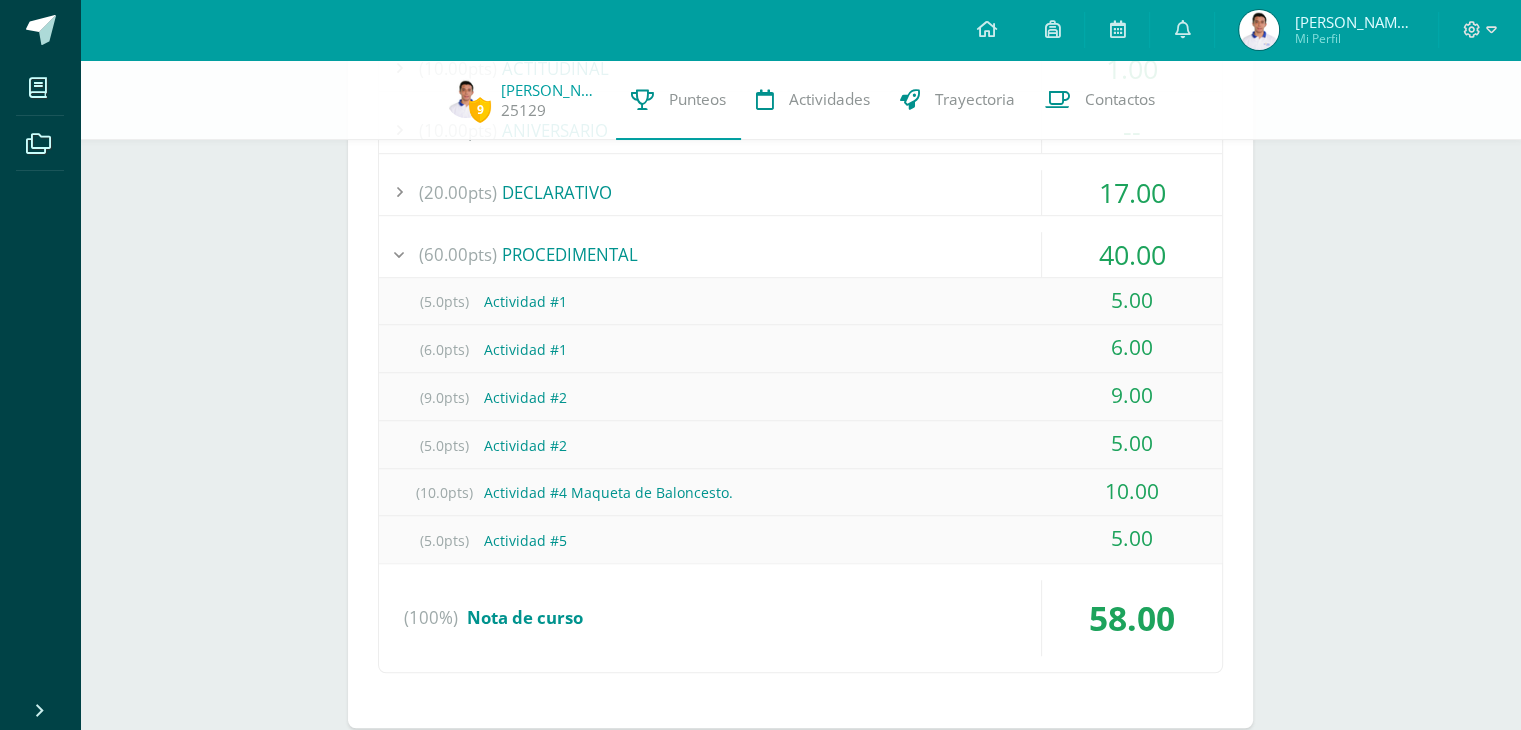 click on "(60.00pts)
PROCEDIMENTAL" at bounding box center (800, 254) 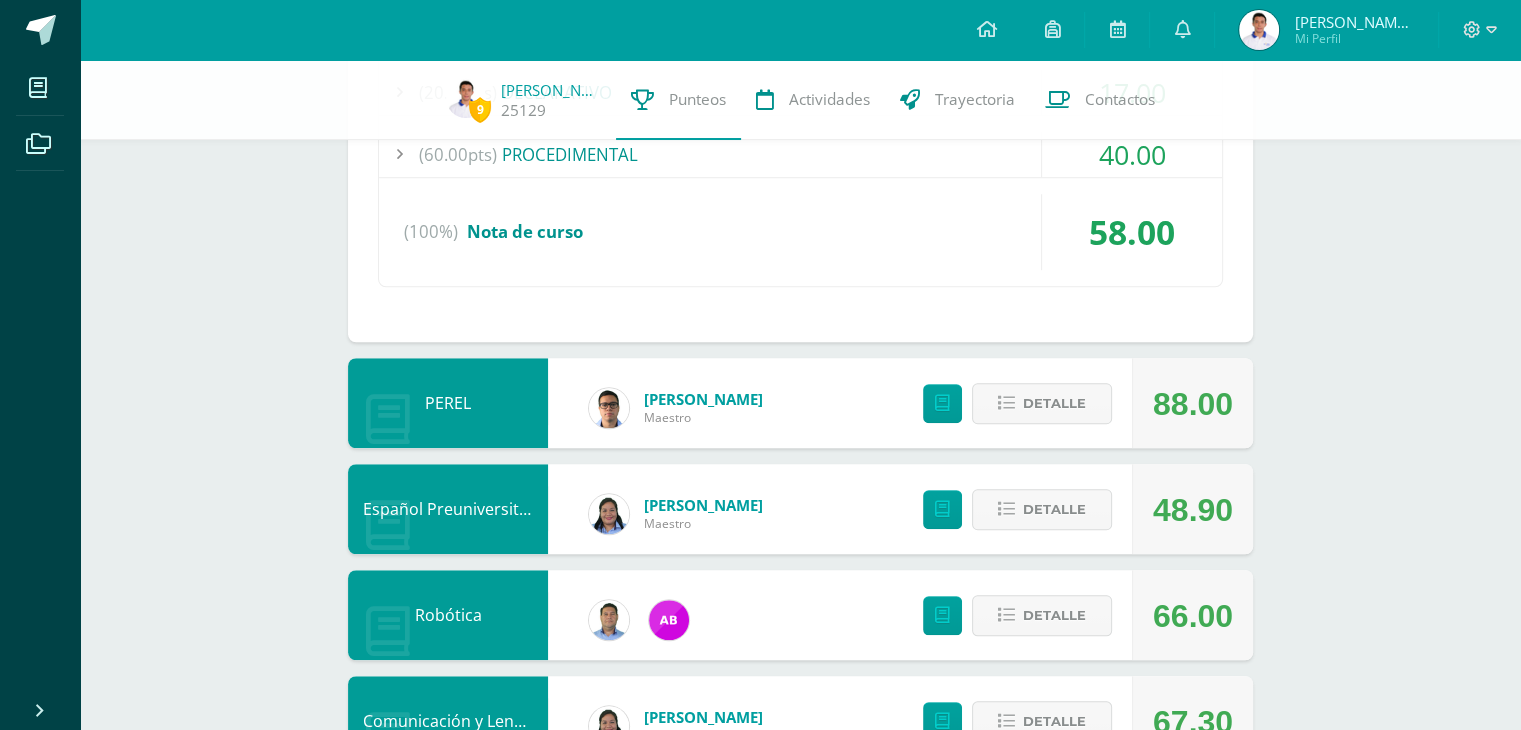 scroll, scrollTop: 1495, scrollLeft: 0, axis: vertical 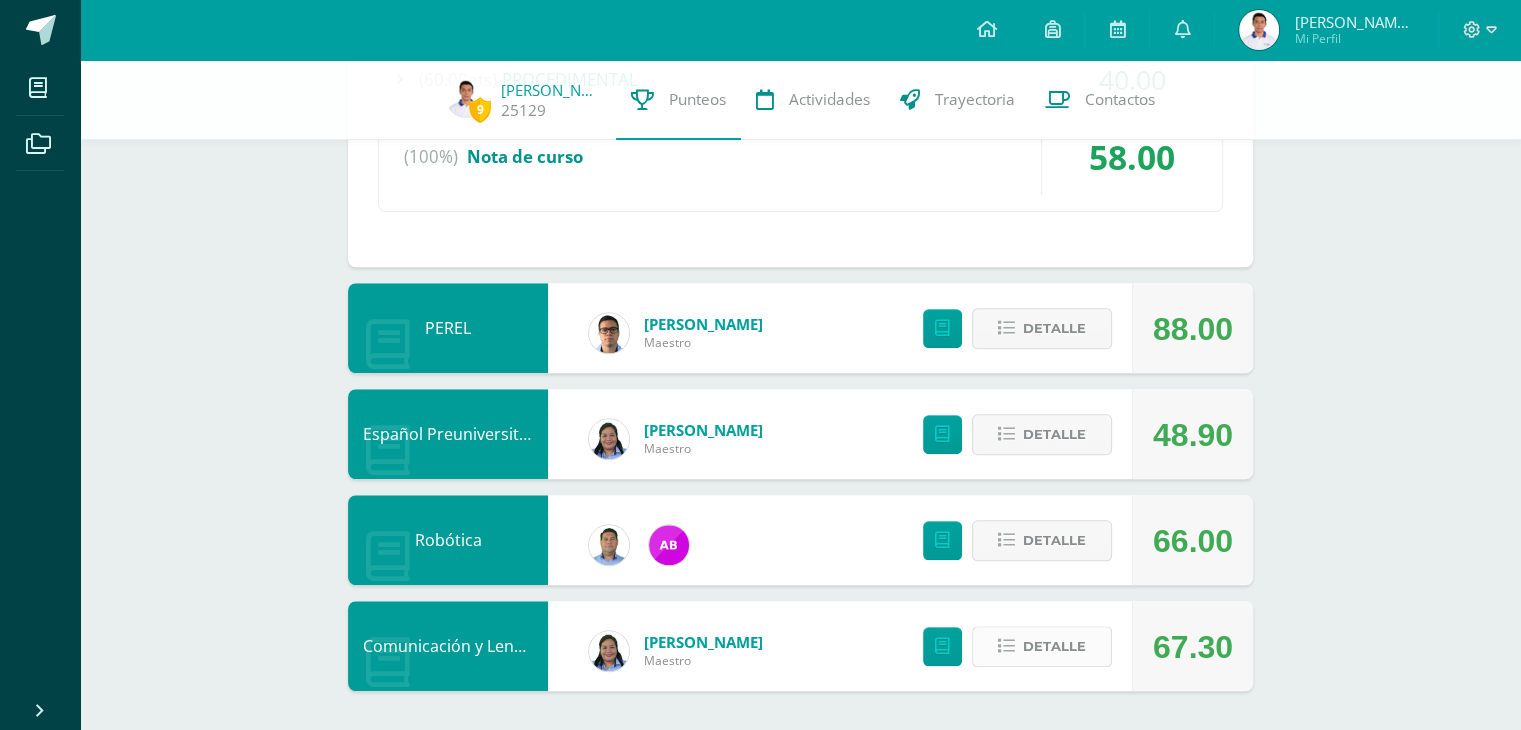 click at bounding box center (1006, 646) 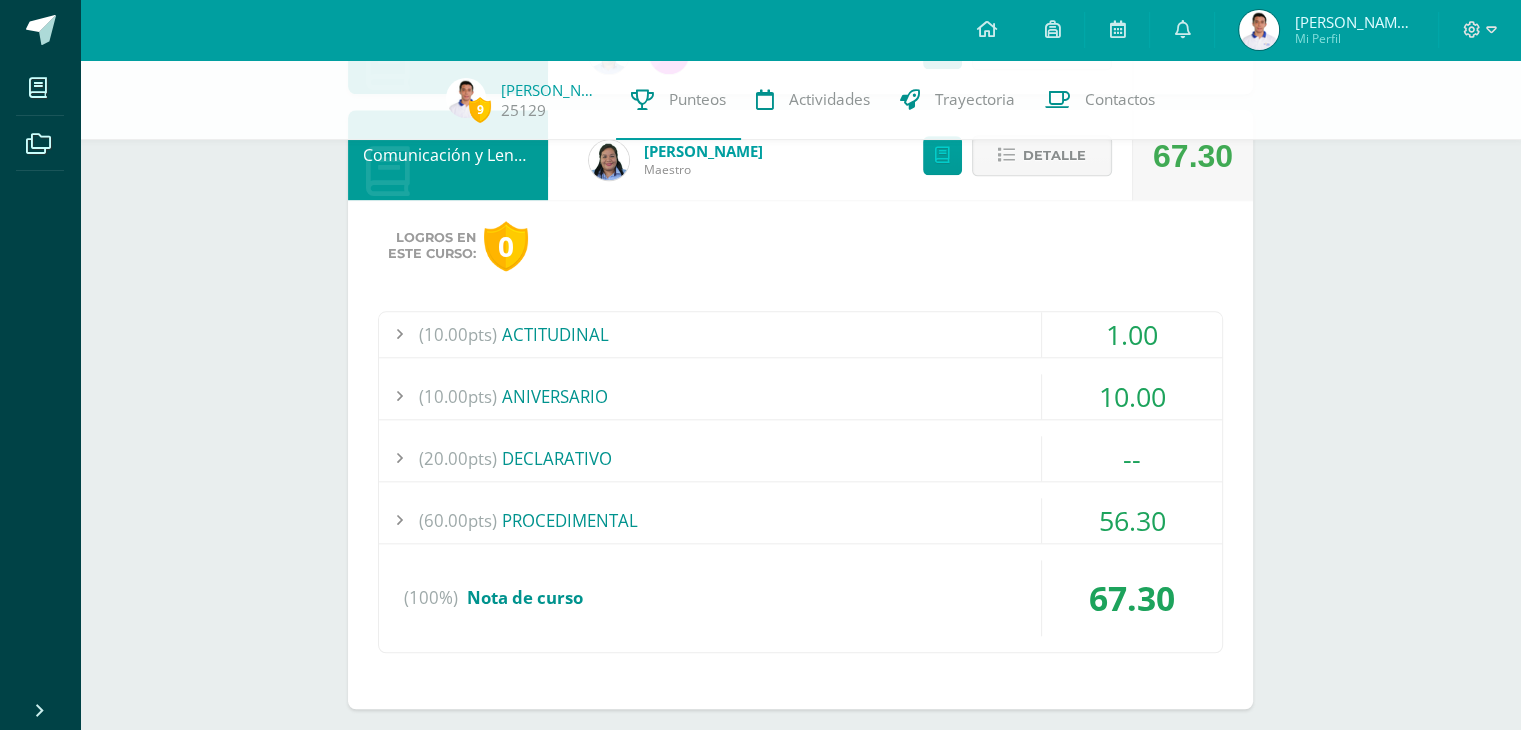 scroll, scrollTop: 2002, scrollLeft: 0, axis: vertical 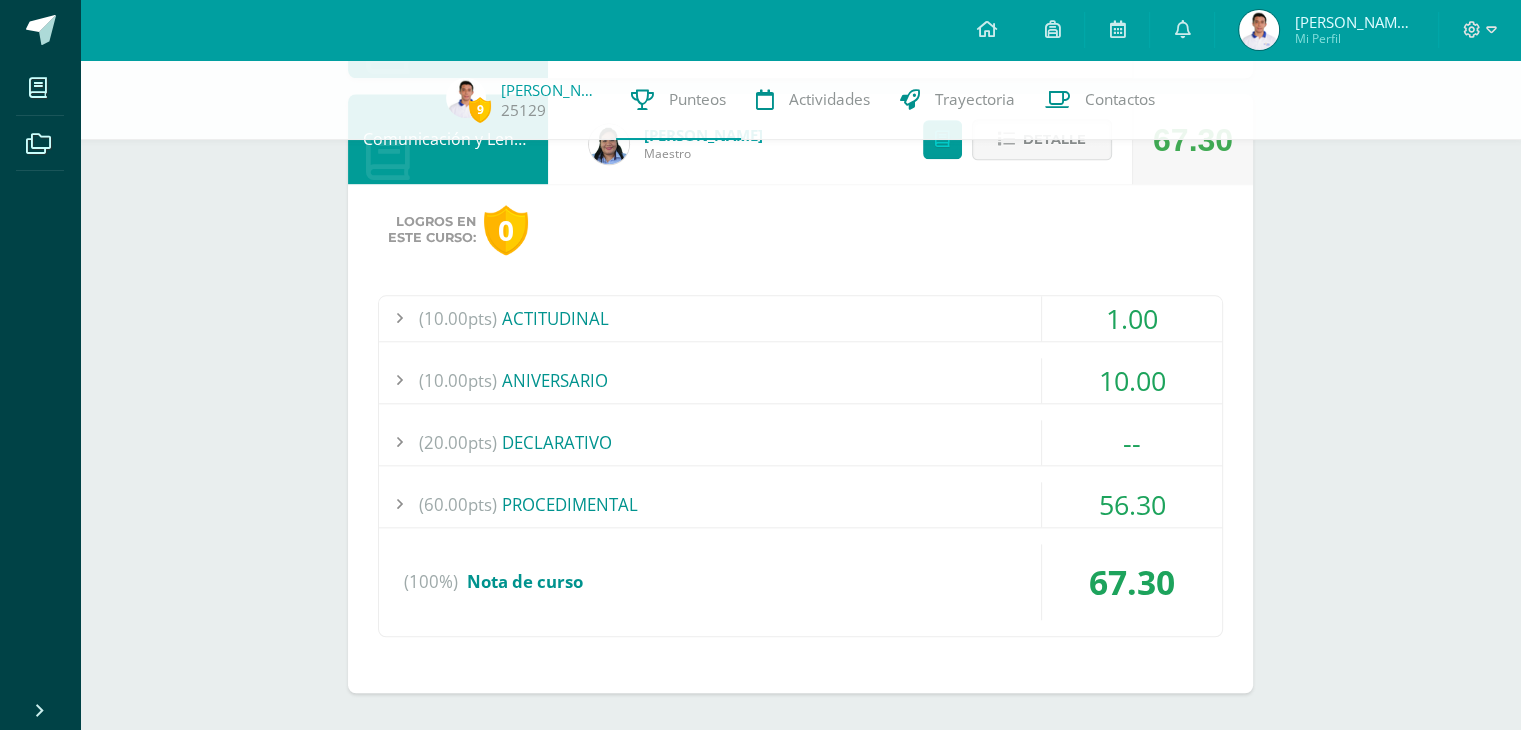 click on "(60.00pts)
PROCEDIMENTAL" at bounding box center (800, 504) 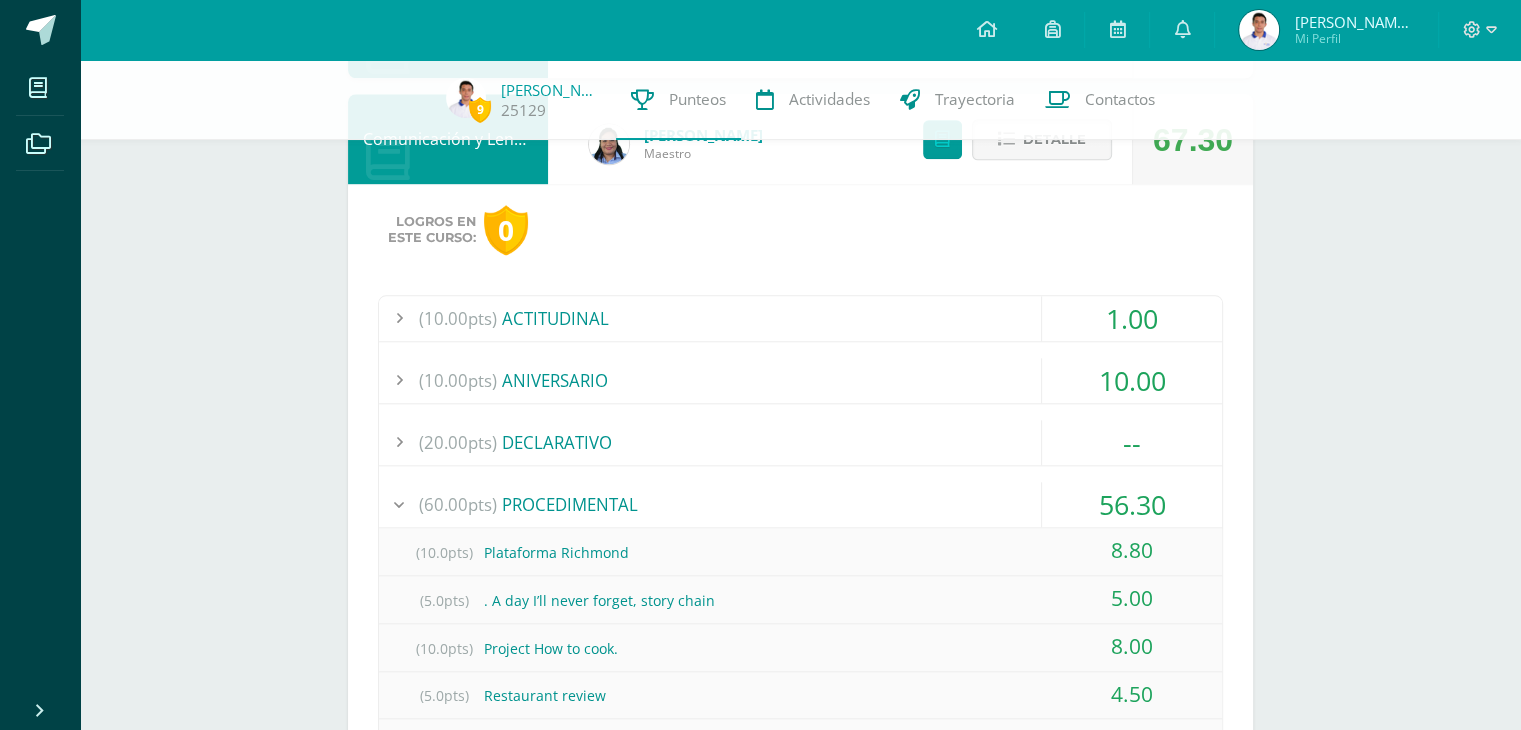click on "(60.00pts)
PROCEDIMENTAL" at bounding box center [800, 504] 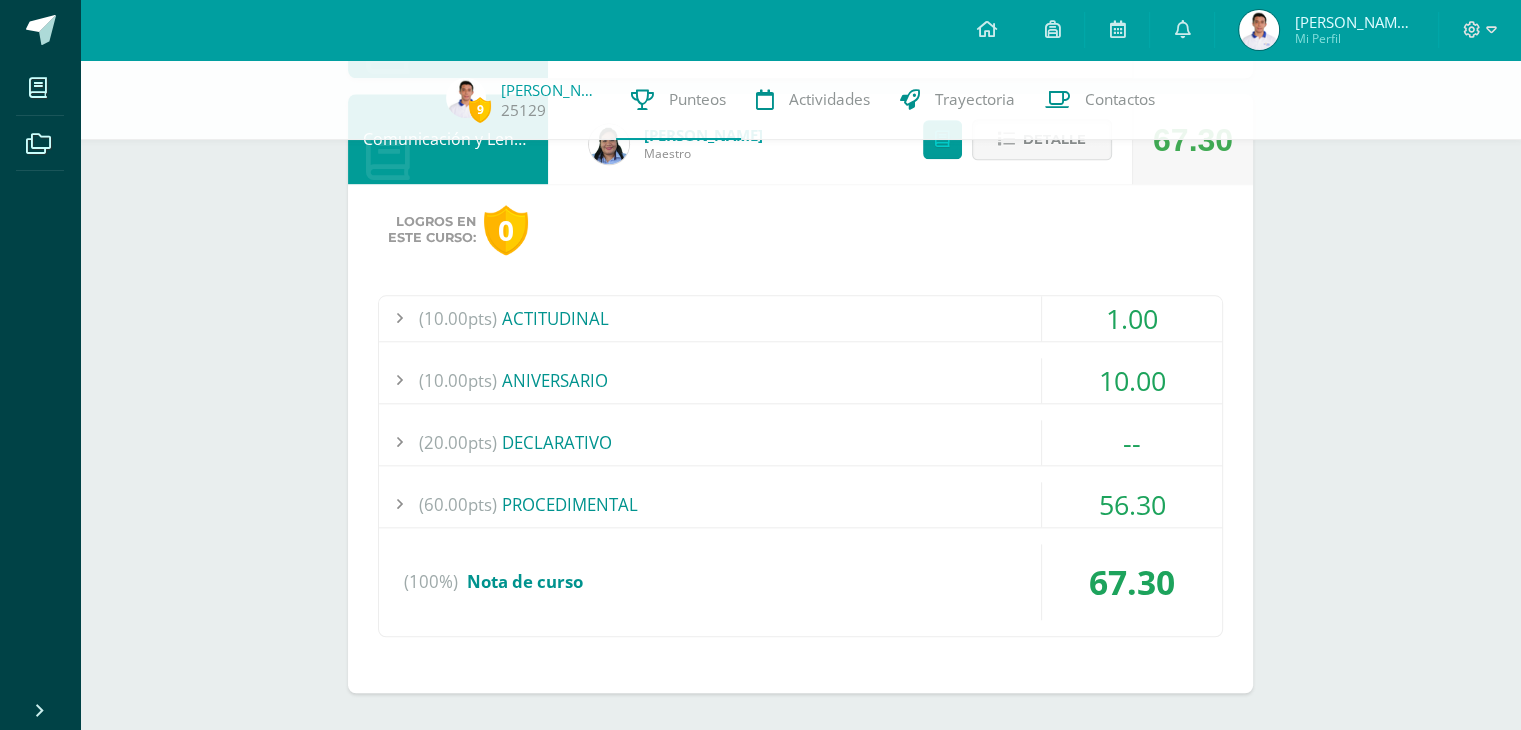click on "(60.00pts)
PROCEDIMENTAL" at bounding box center (800, 504) 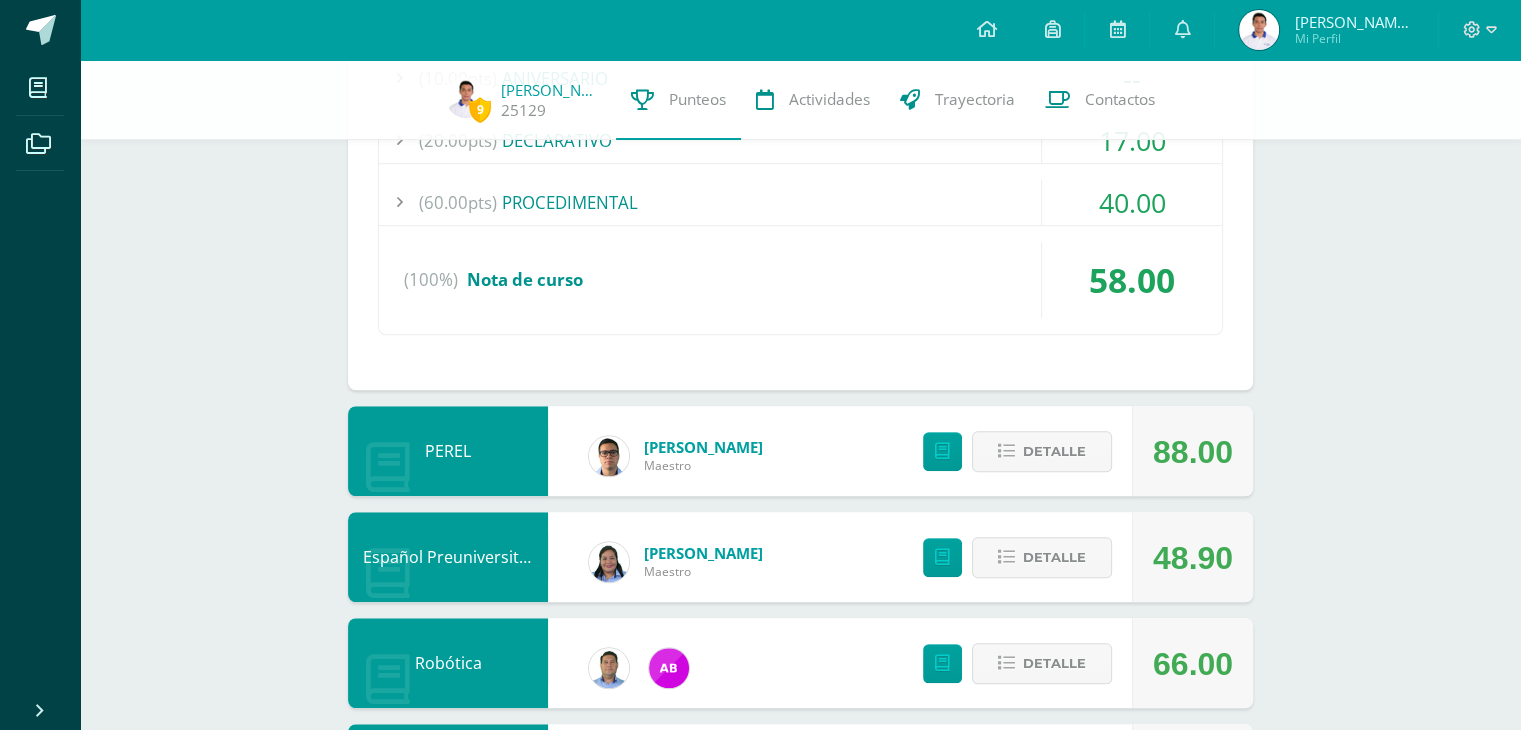 scroll, scrollTop: 1428, scrollLeft: 0, axis: vertical 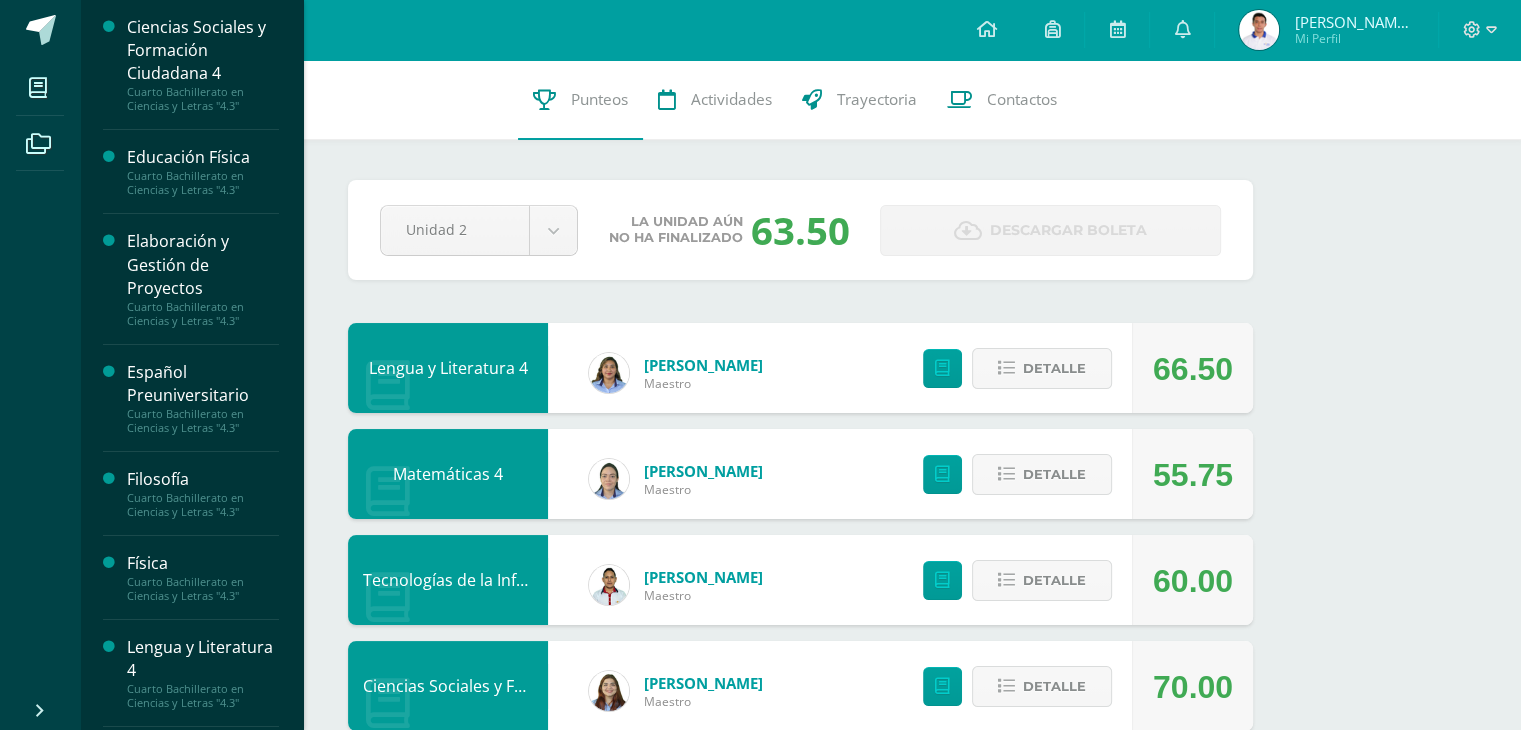 click on "Elaboración y Gestión de Proyectos" at bounding box center [203, 264] 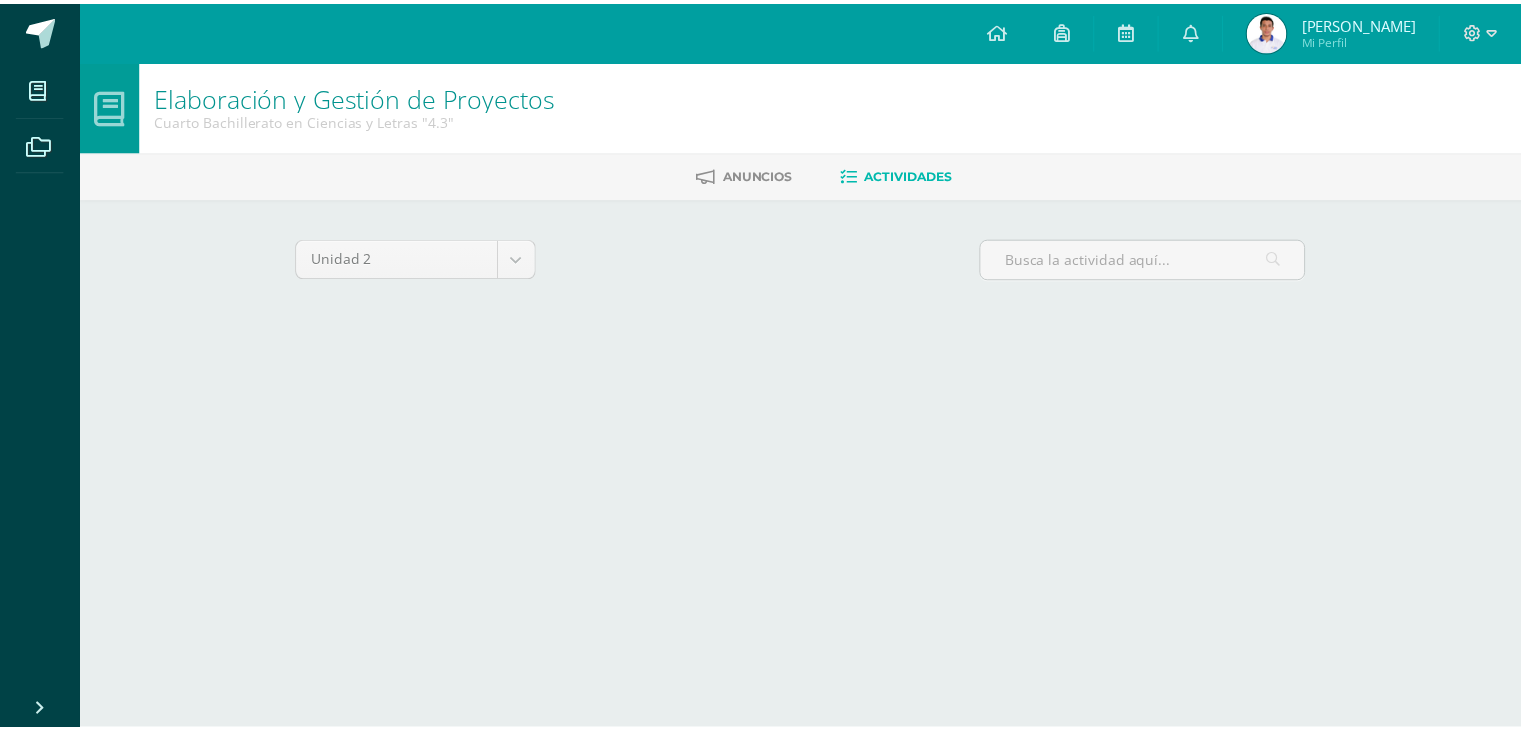 scroll, scrollTop: 0, scrollLeft: 0, axis: both 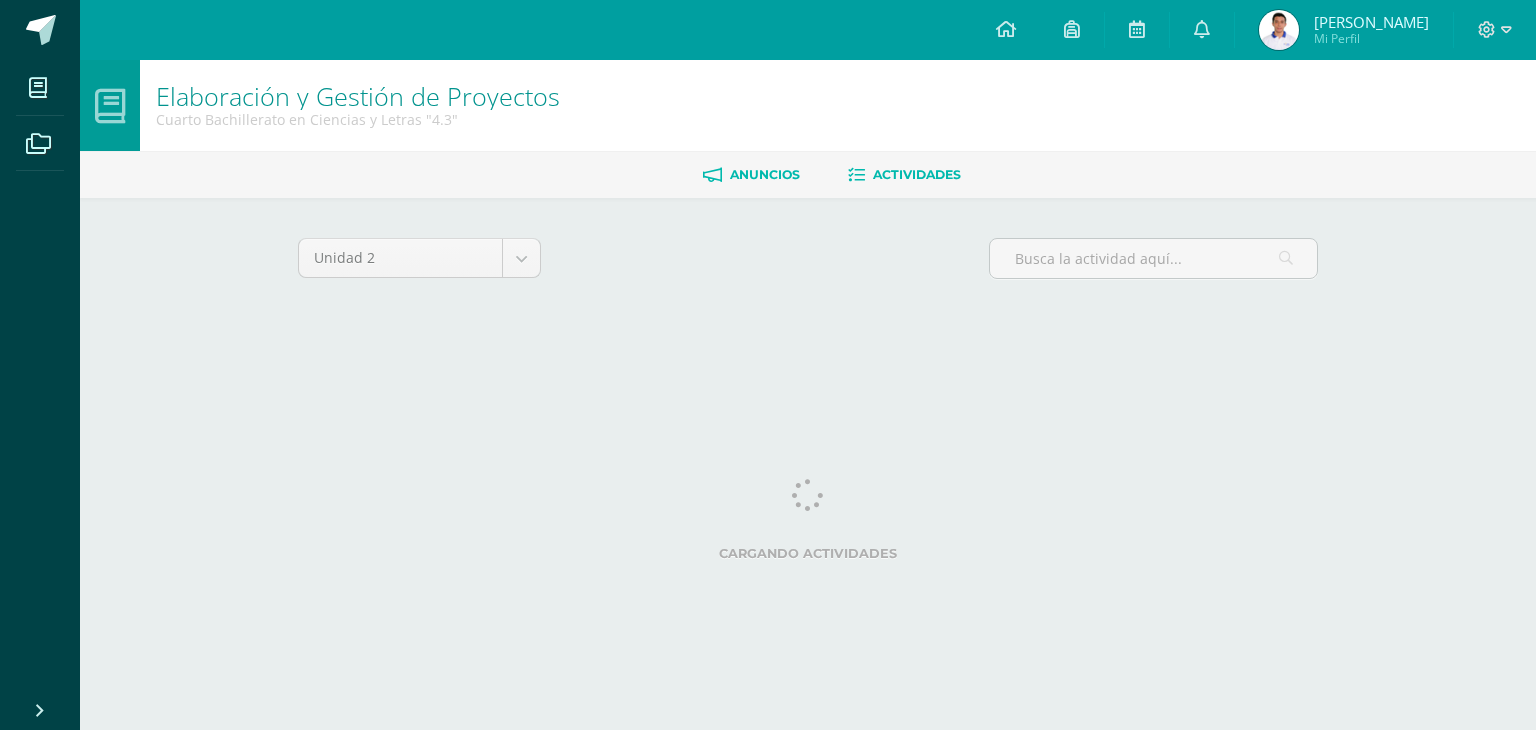 click on "Anuncios" at bounding box center [751, 175] 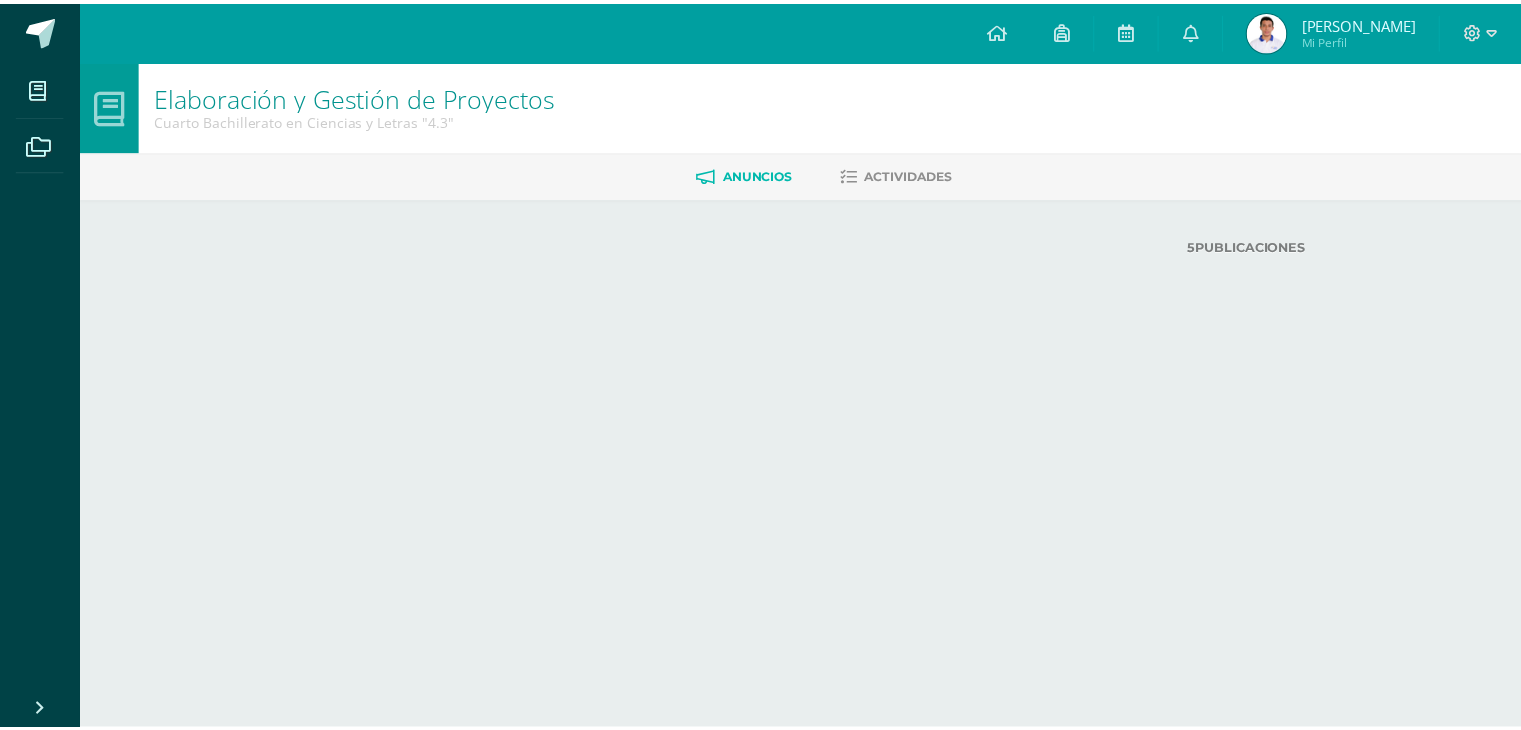 scroll, scrollTop: 0, scrollLeft: 0, axis: both 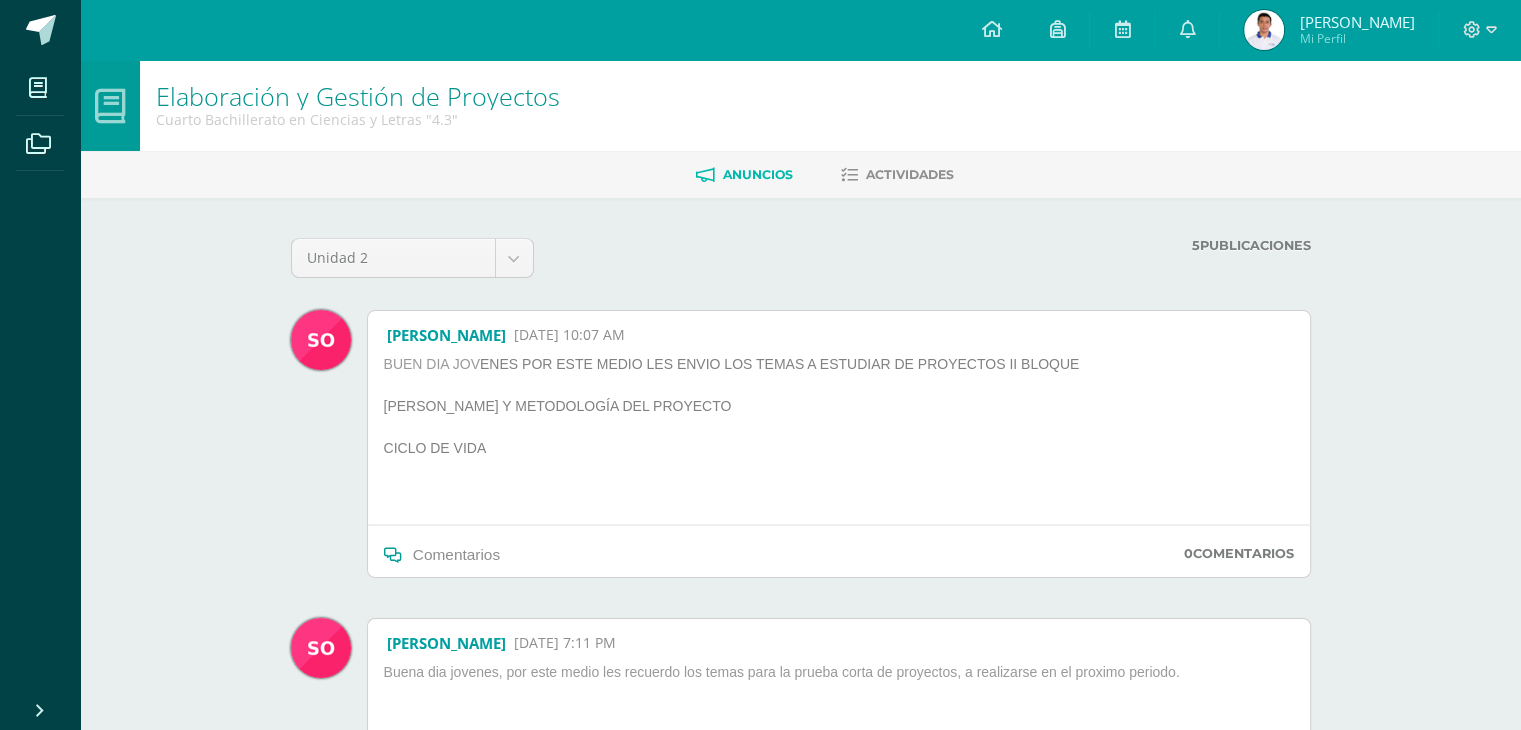 drag, startPoint x: 1485, startPoint y: 229, endPoint x: 1500, endPoint y: 259, distance: 33.54102 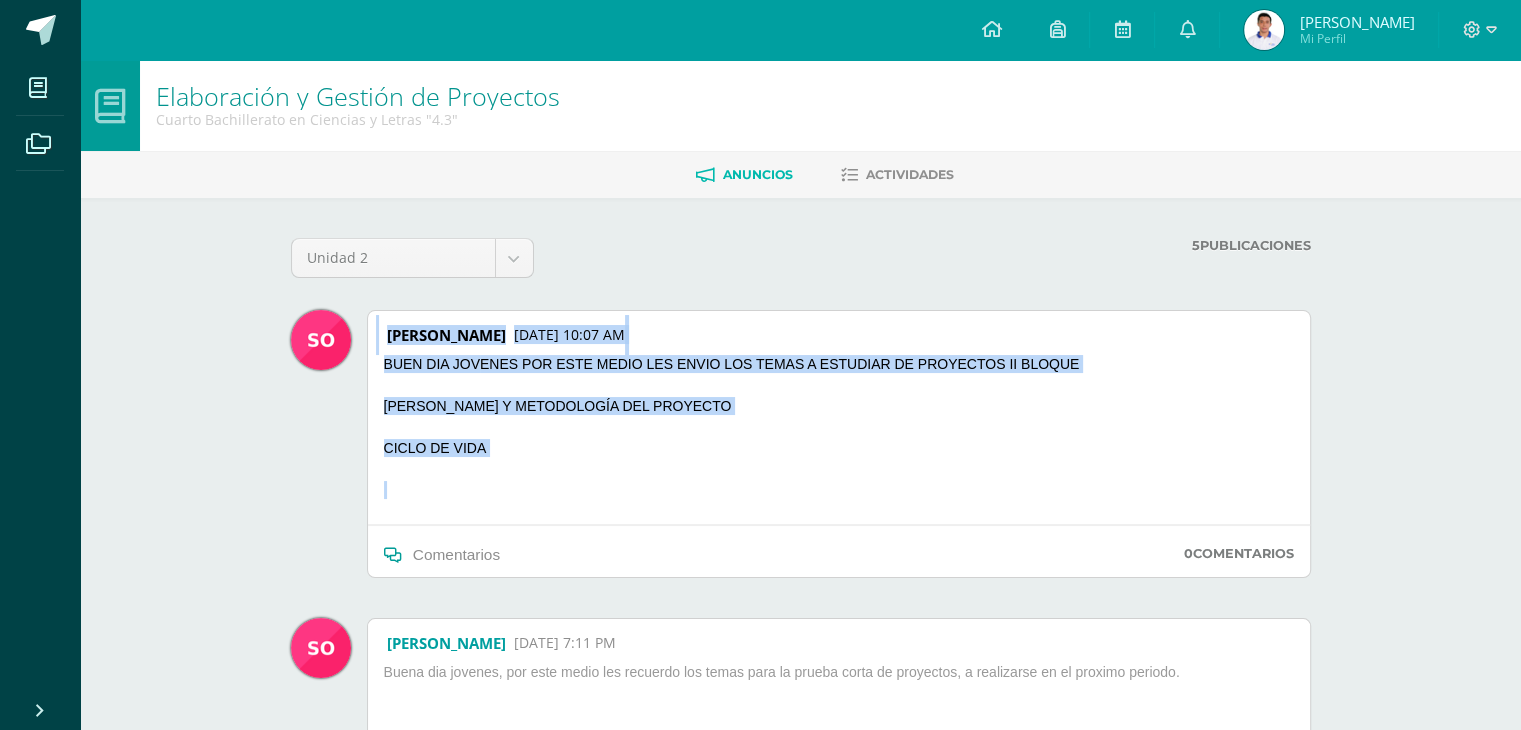 click on "Unidad 2                             Unidad 1 Unidad 2 Unidad 3 5  Publicaciones
Cargando anuncios
[PERSON_NAME]
[DATE] 10:07 AM
BUEN DIA JOV ENES POR ESTE MEDIO LES ENVIO LOS TEMAS A ESTUDIAR DE PROYECTOS II BLOQUE MARCO LÓGICO Y METODOLOGÍA DEL PROYECTO CICLO DE VIDA
Comentarios
0  Comentarios
[PERSON_NAME]" at bounding box center (801, 755) 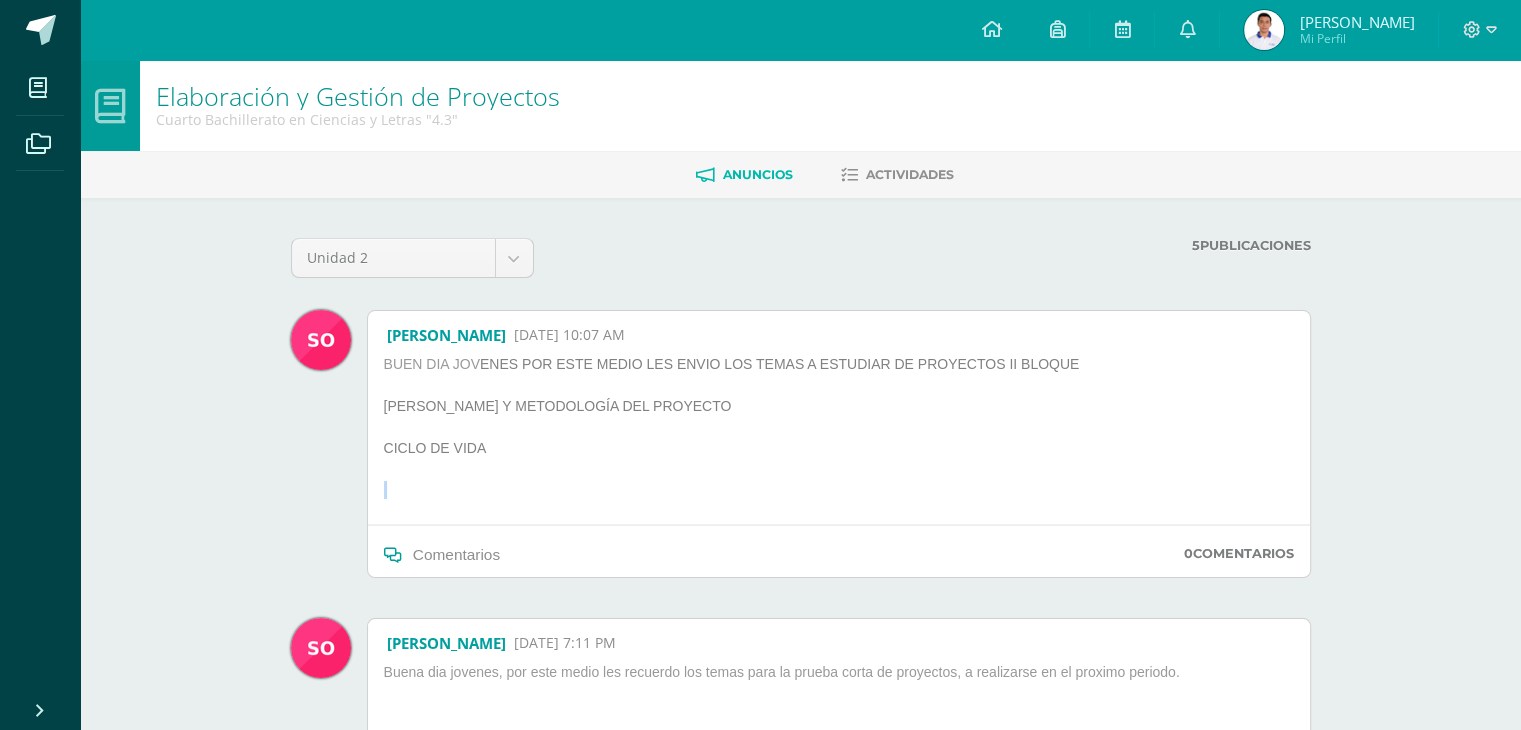 click at bounding box center (750, 494) 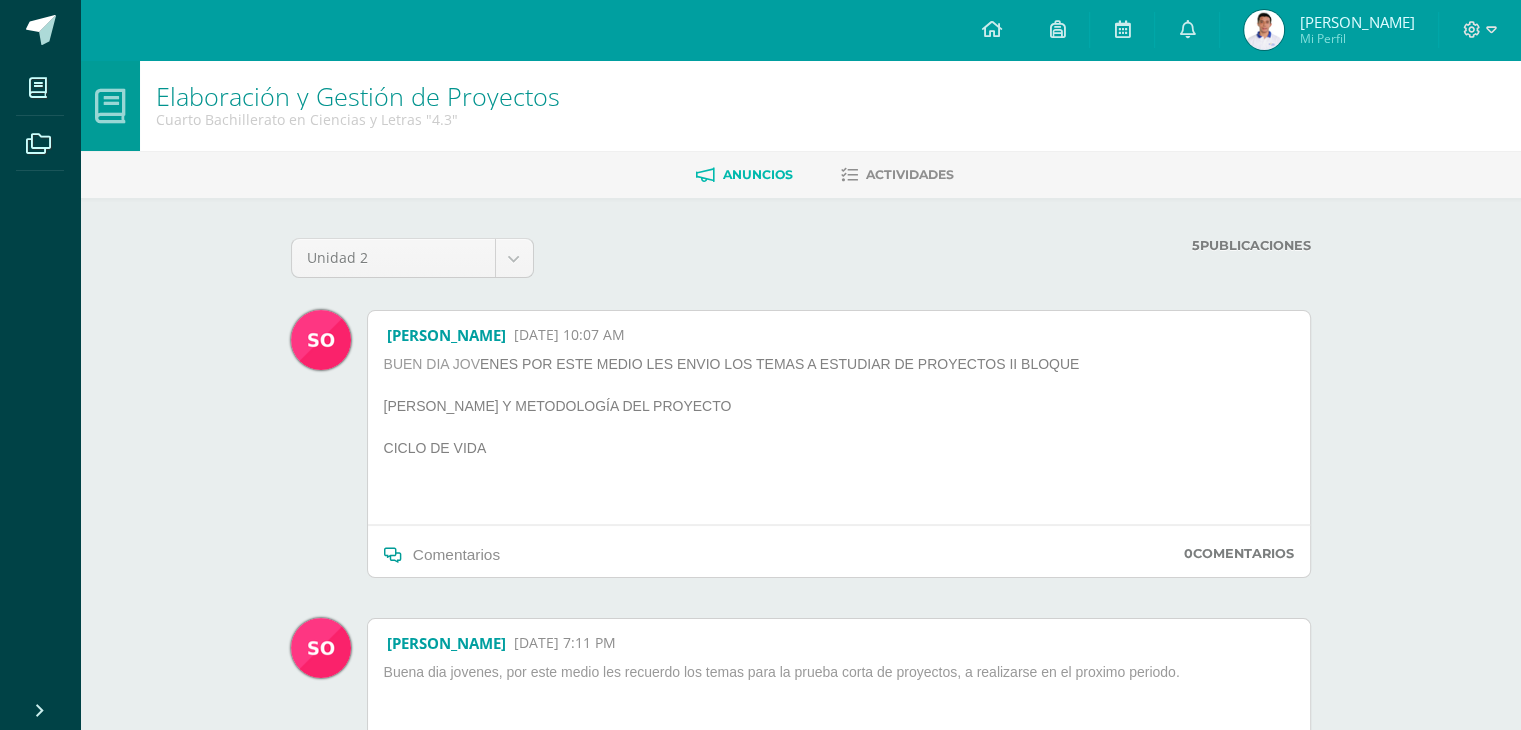click on "Elaboración y Gestión de Proyectos
Cuarto Bachillerato en Ciencias y Letras "4.3"
[GEOGRAPHIC_DATA]
Actividades
Unidad 2                             Unidad 1 Unidad 2 Unidad 3 5  Publicaciones
Cargando anuncios
[PERSON_NAME]
[DATE] 10:07 AM
BUEN DIA JOV ENES POR ESTE MEDIO LES ENVIO LOS TEMAS A ESTUDIAR DE PROYECTOS II BLOQUE MARCO LÓGICO Y METODOLOGÍA DEL PROYECTO CICLO DE VIDA
Comentarios
0  Comentarios
0" at bounding box center (800, 686) 